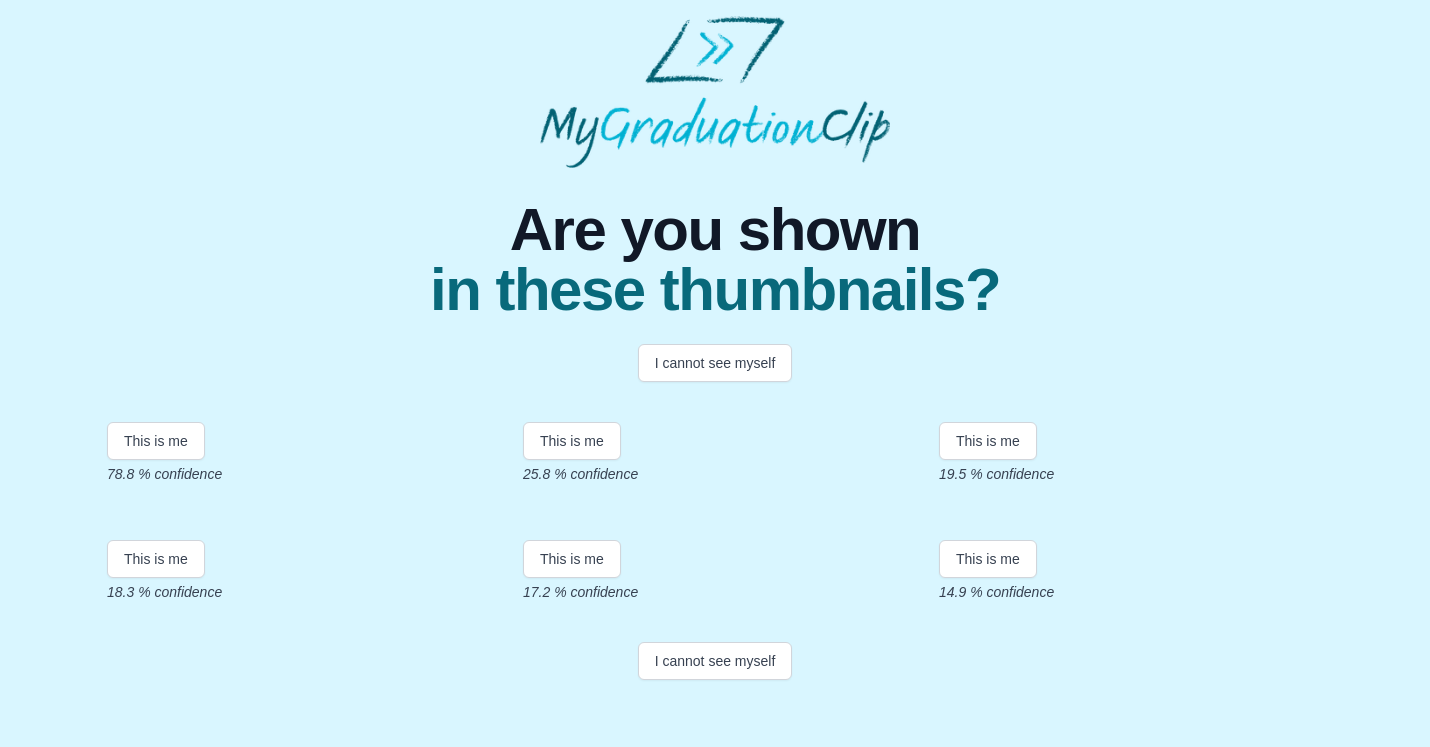 scroll, scrollTop: 274, scrollLeft: 0, axis: vertical 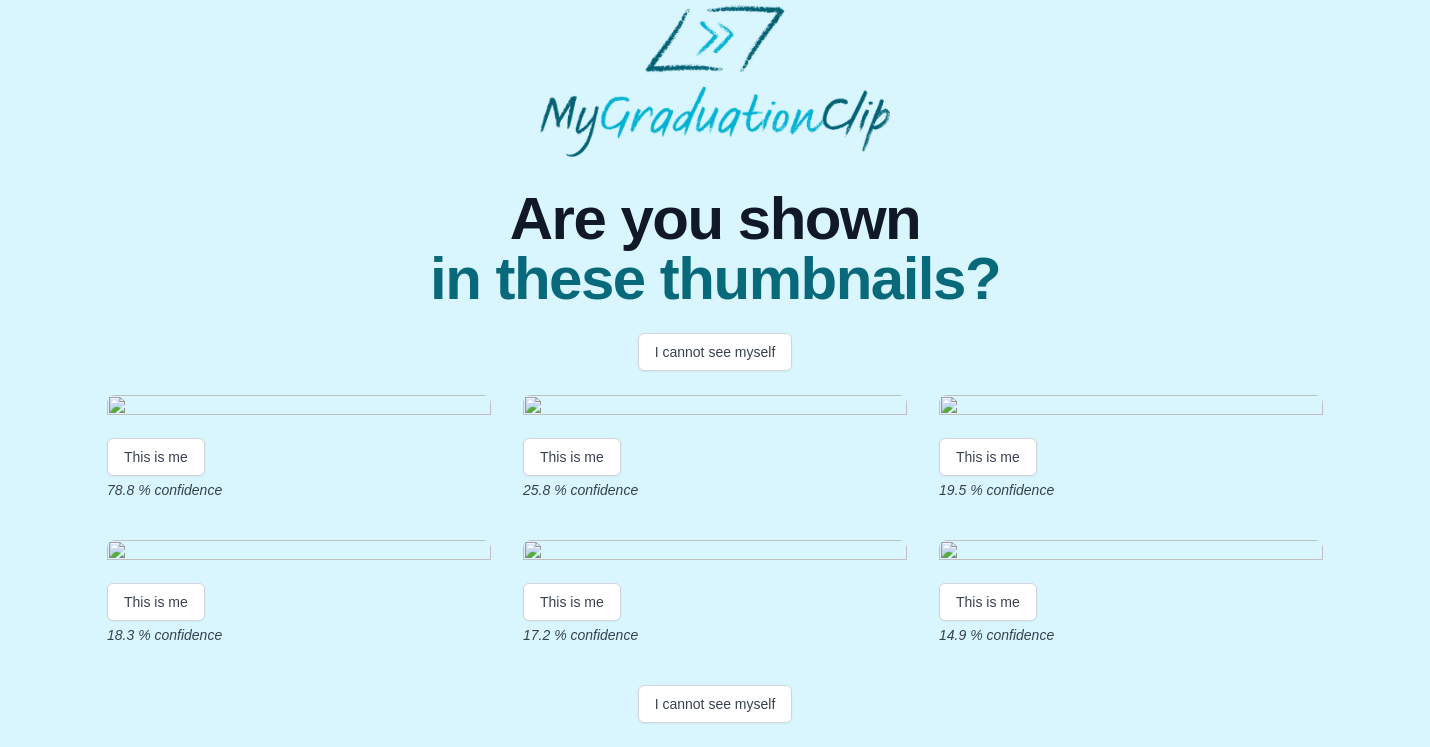 click on "This is me" at bounding box center [156, 457] 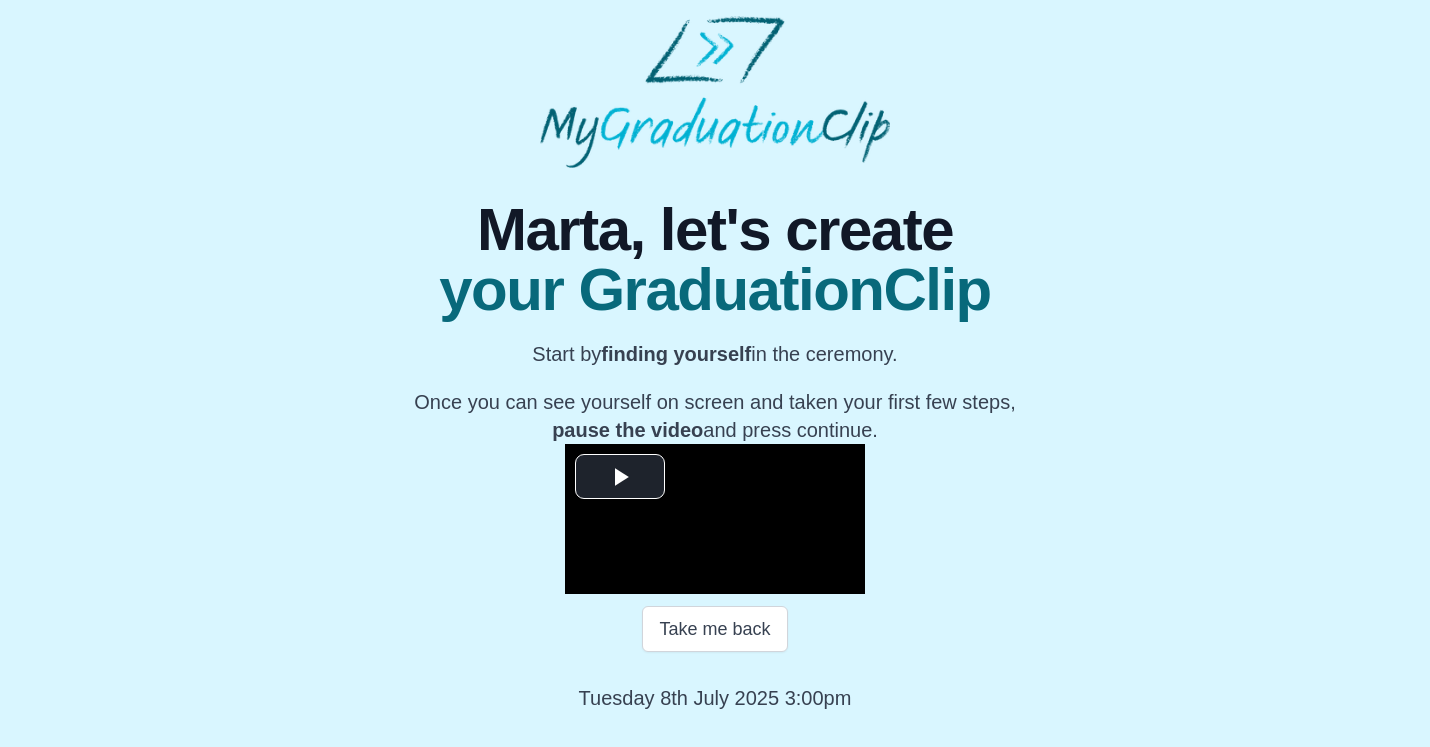 scroll, scrollTop: 234, scrollLeft: 0, axis: vertical 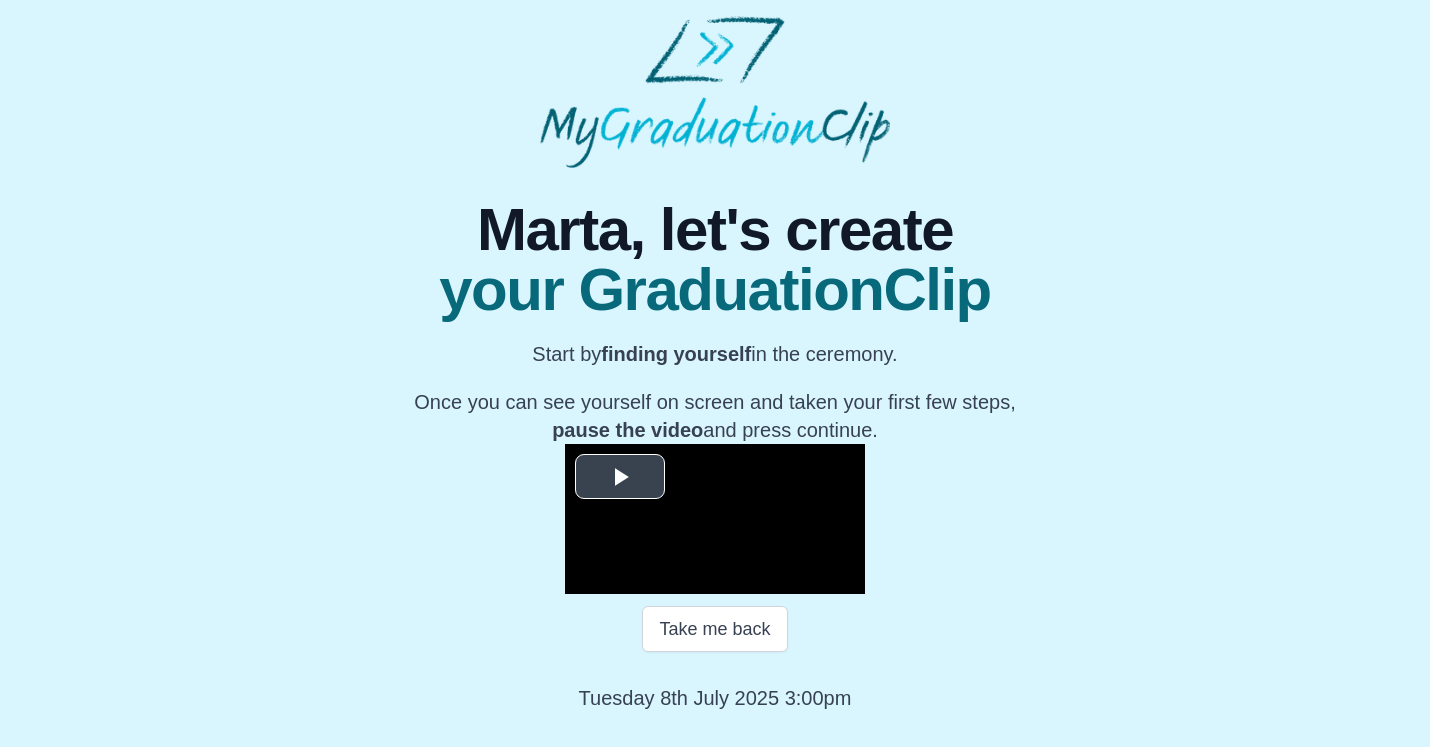 click at bounding box center [620, 477] 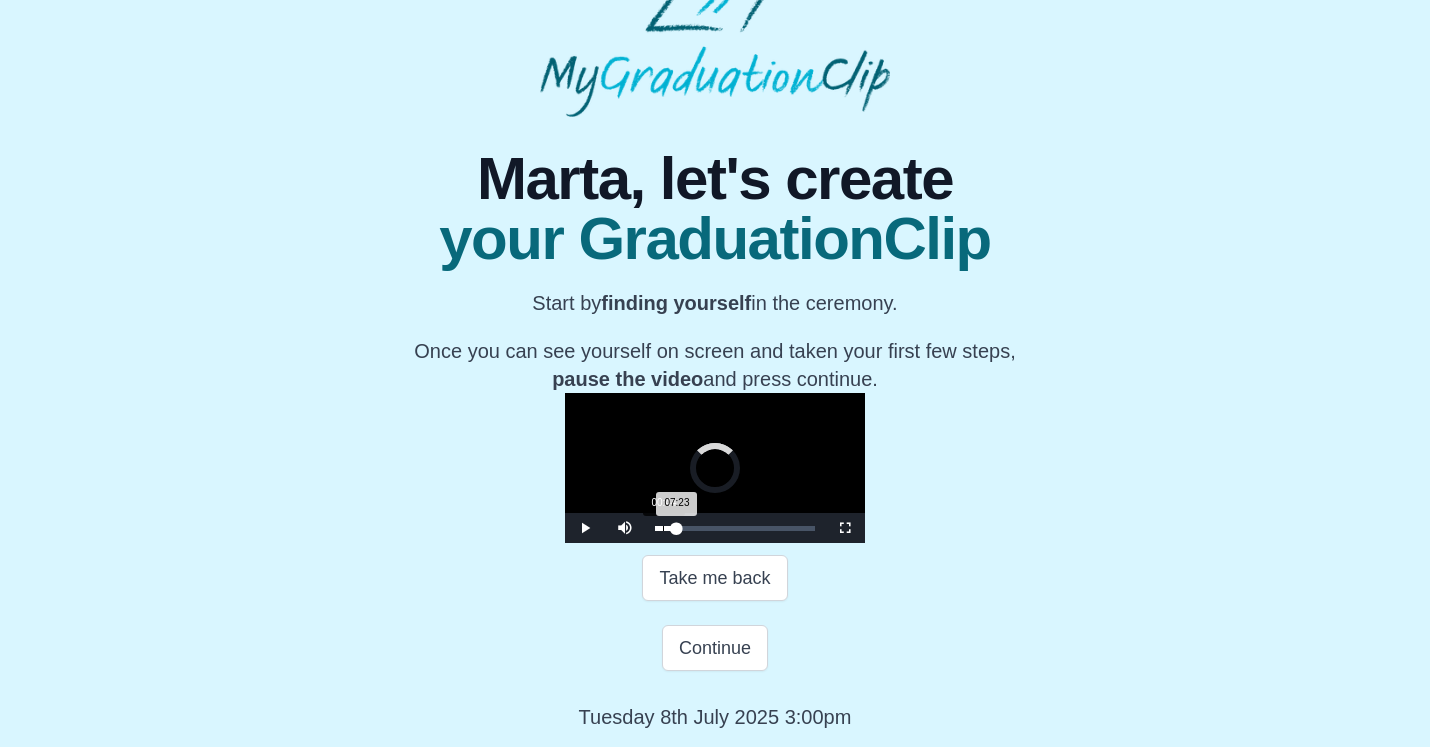 drag, startPoint x: 527, startPoint y: 598, endPoint x: 456, endPoint y: 598, distance: 71 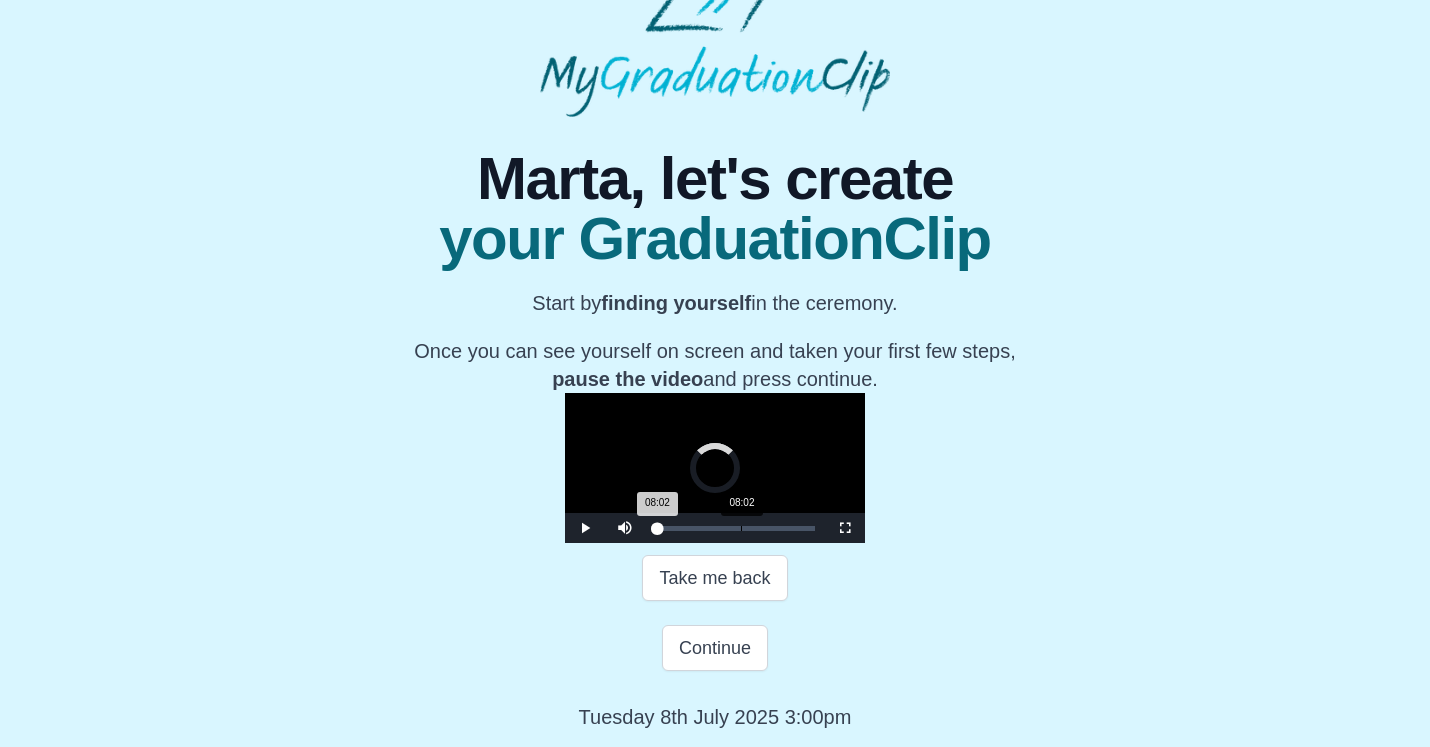 click on "08:02" at bounding box center (741, 528) 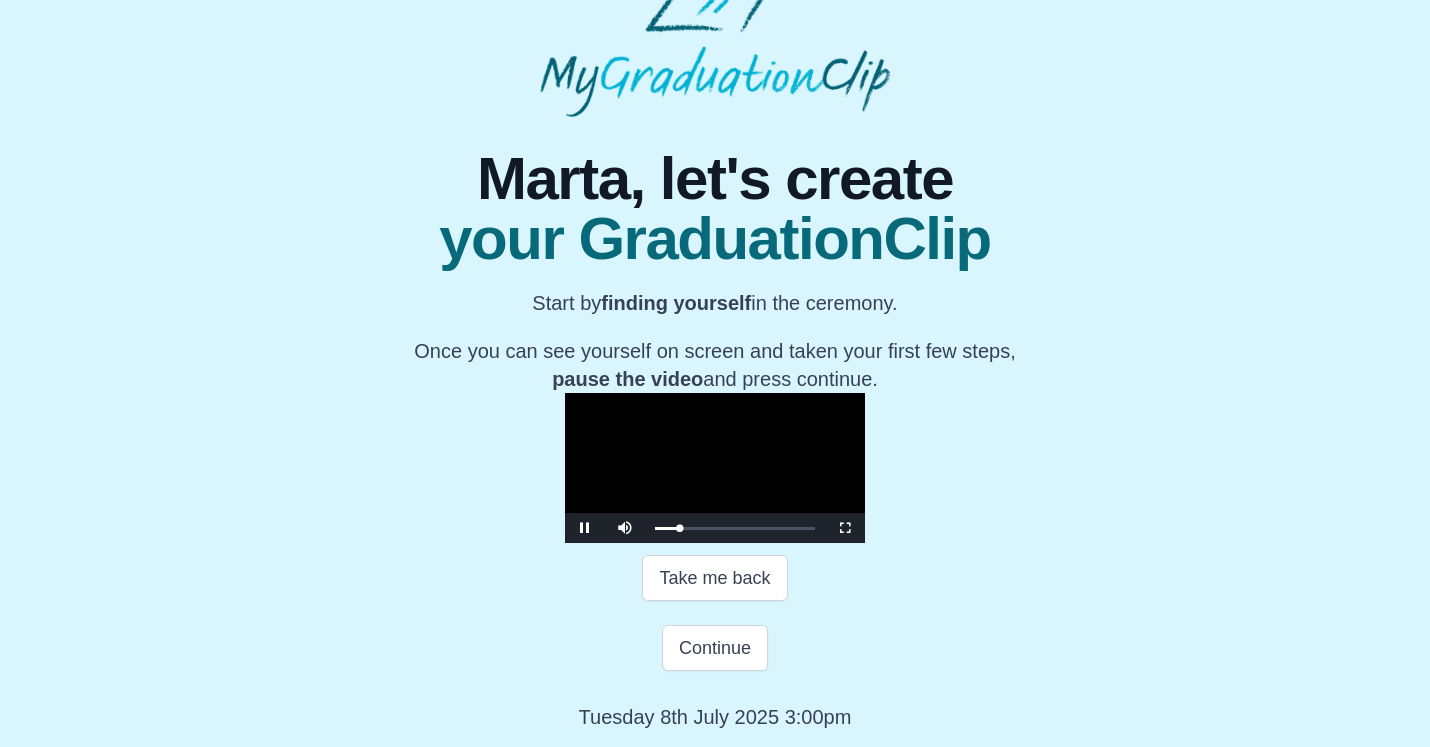 click on "Take me back" at bounding box center (714, 578) 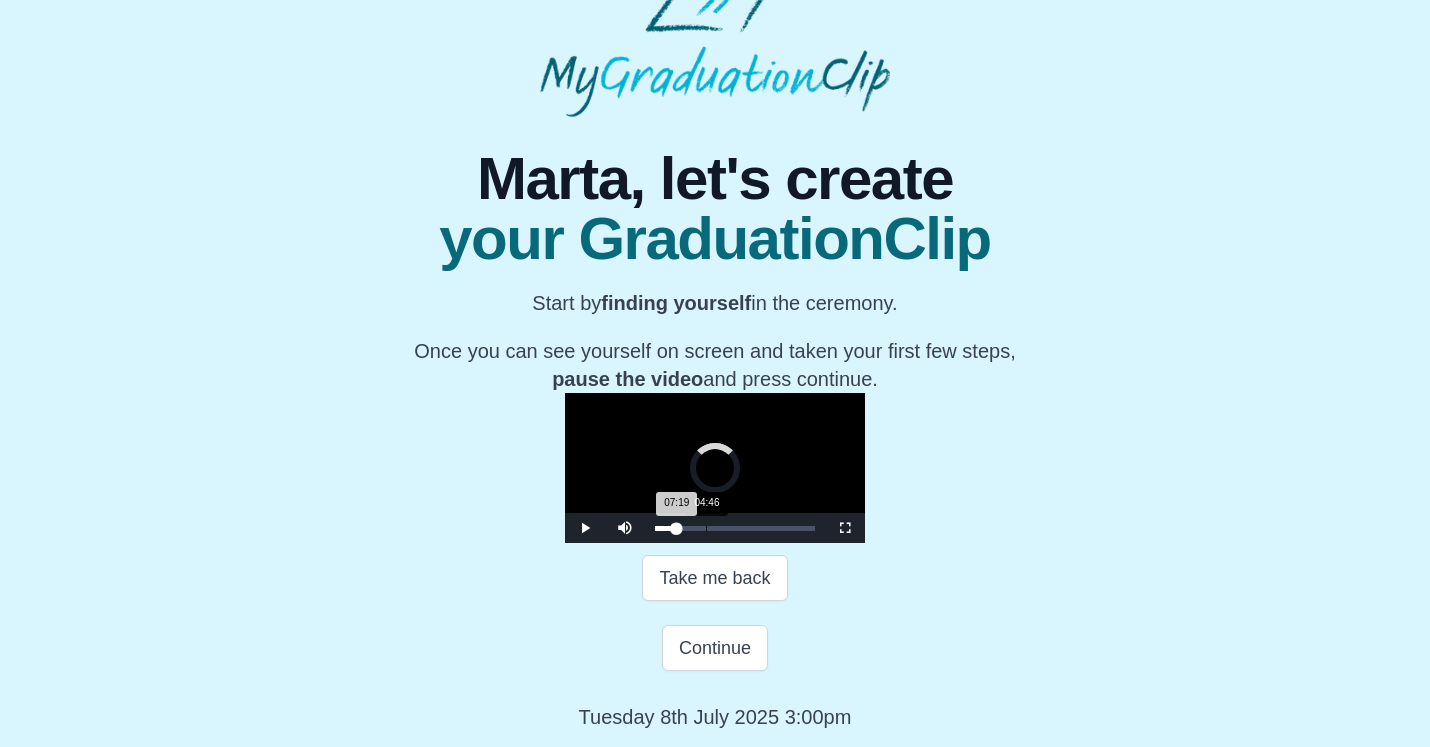 click on "04:46" at bounding box center (706, 528) 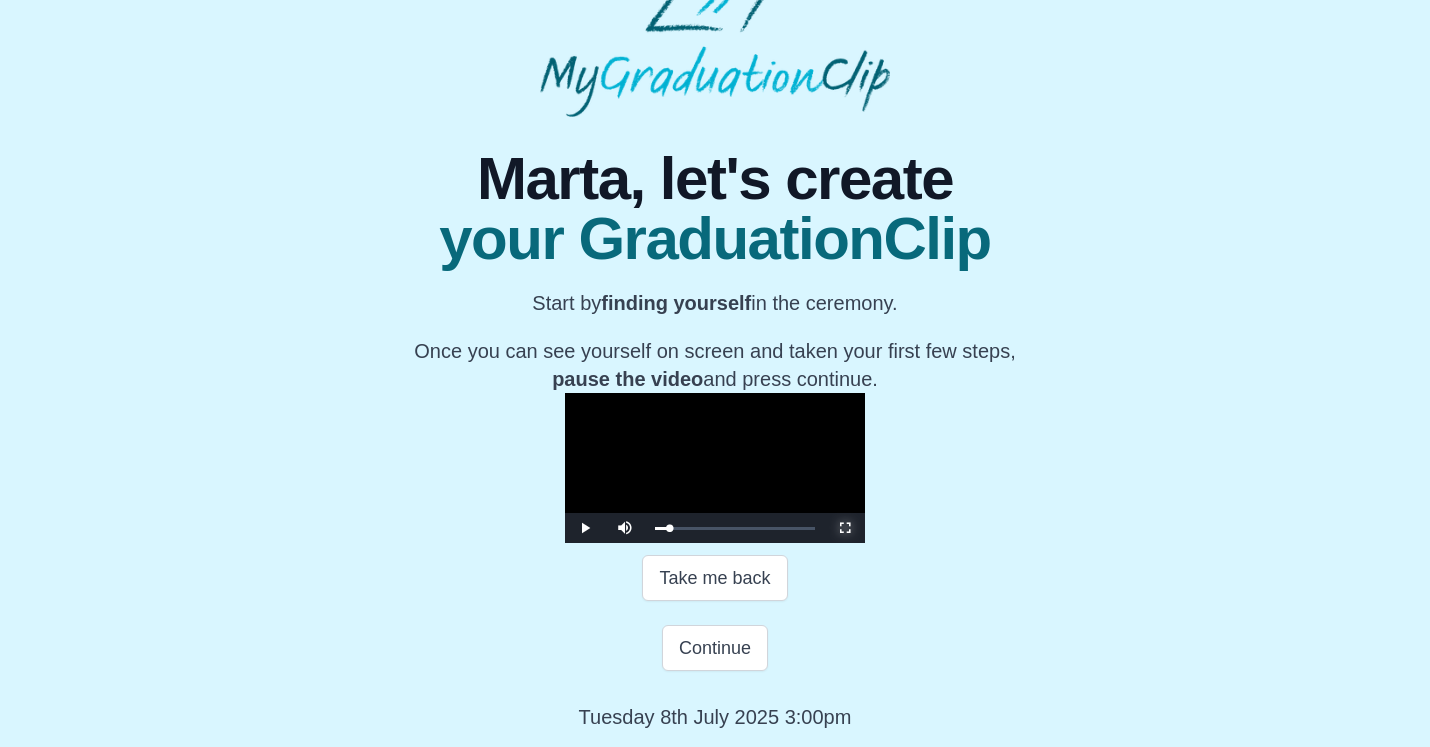 click at bounding box center (845, 528) 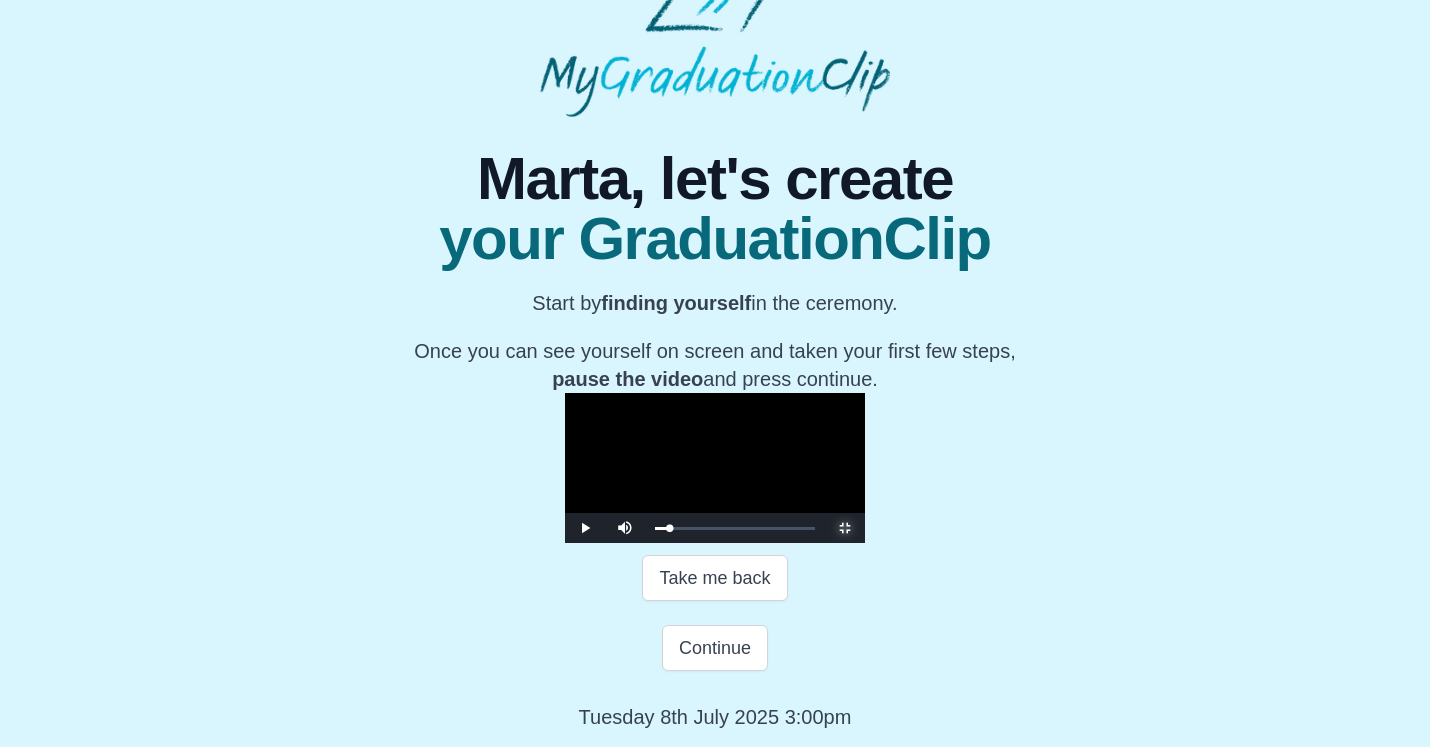 scroll, scrollTop: 0, scrollLeft: 0, axis: both 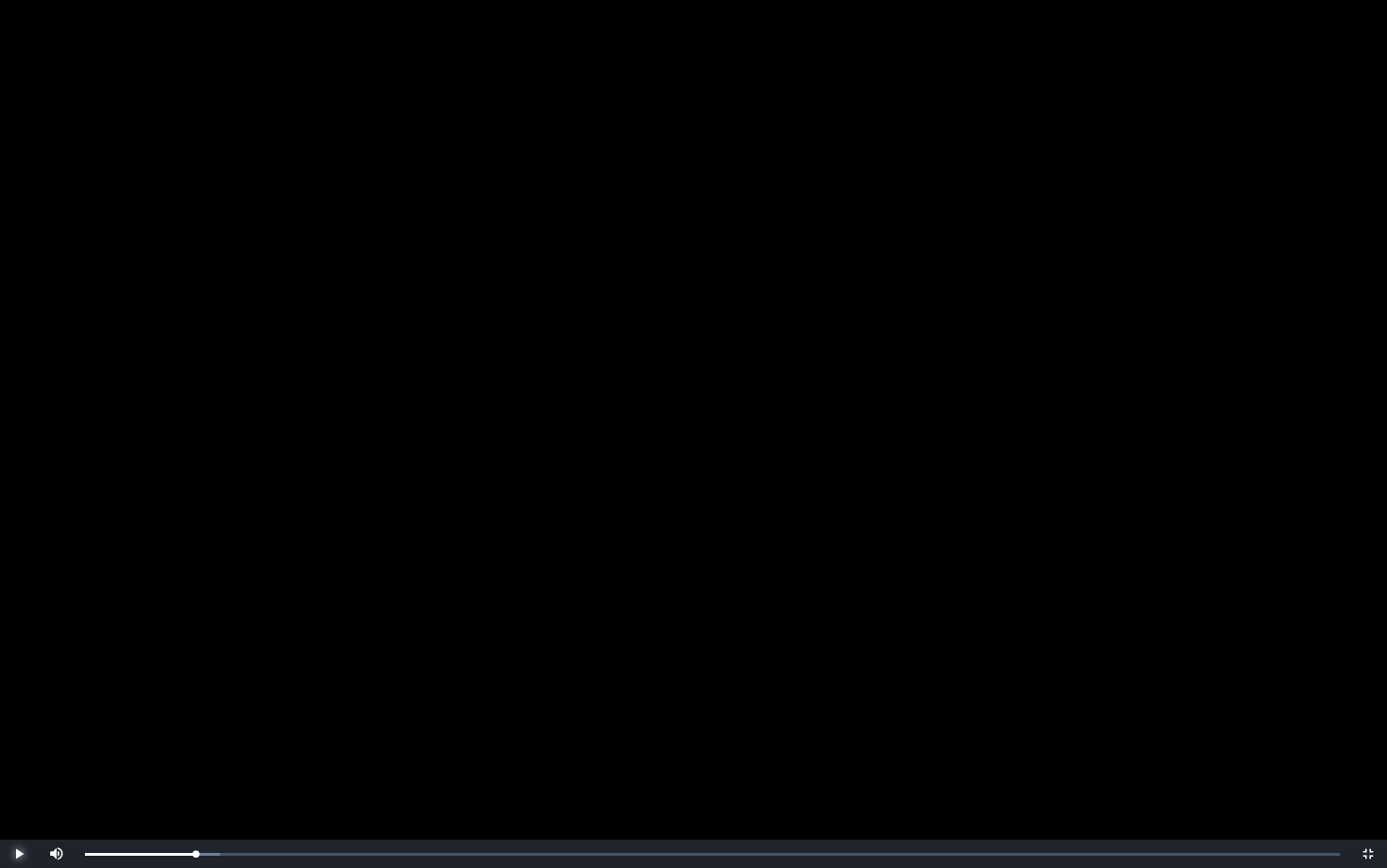 click at bounding box center (19, 854) 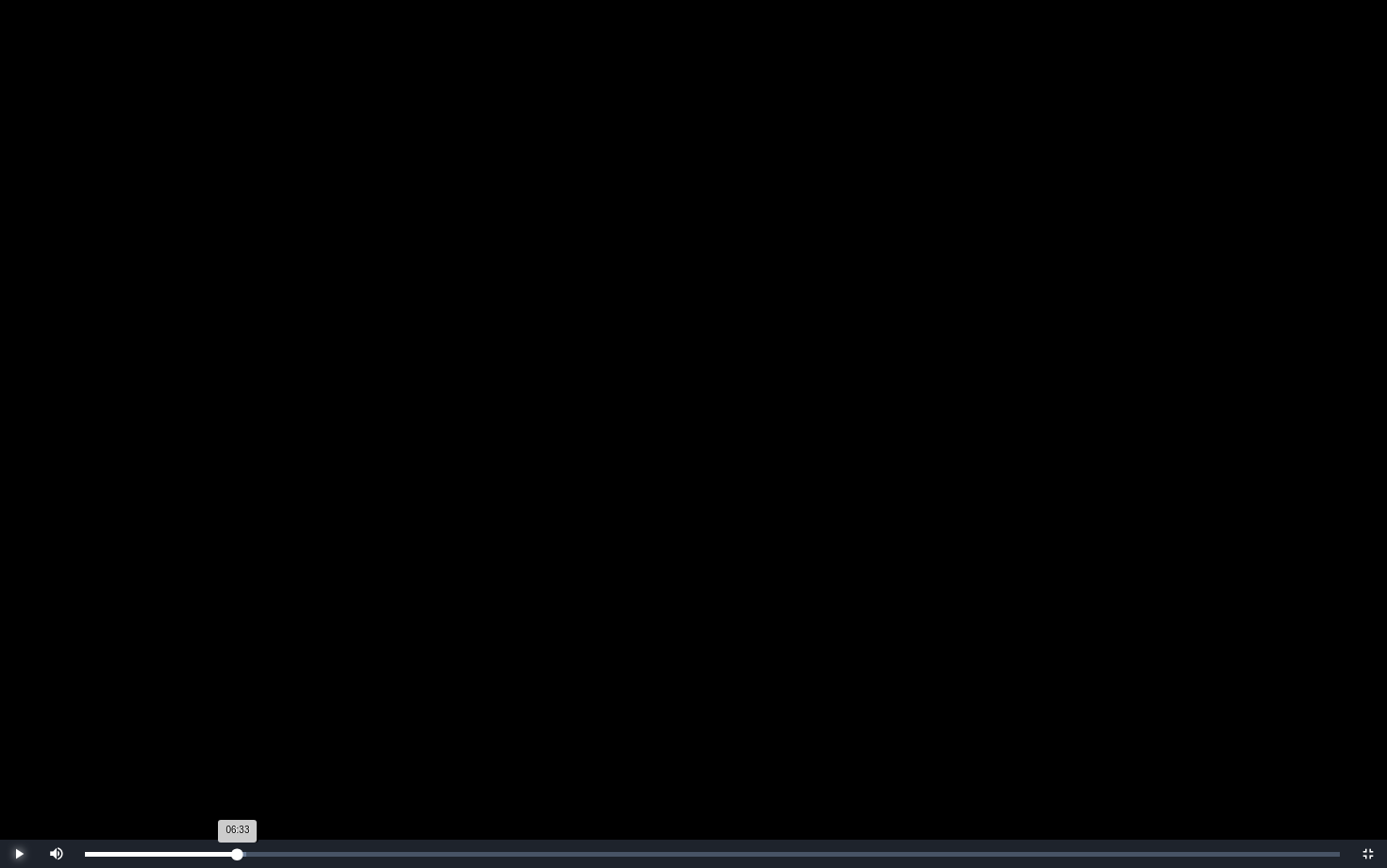 click on "Loaded : 0% 06:33 06:33 Progress : 0%" at bounding box center (712, 854) 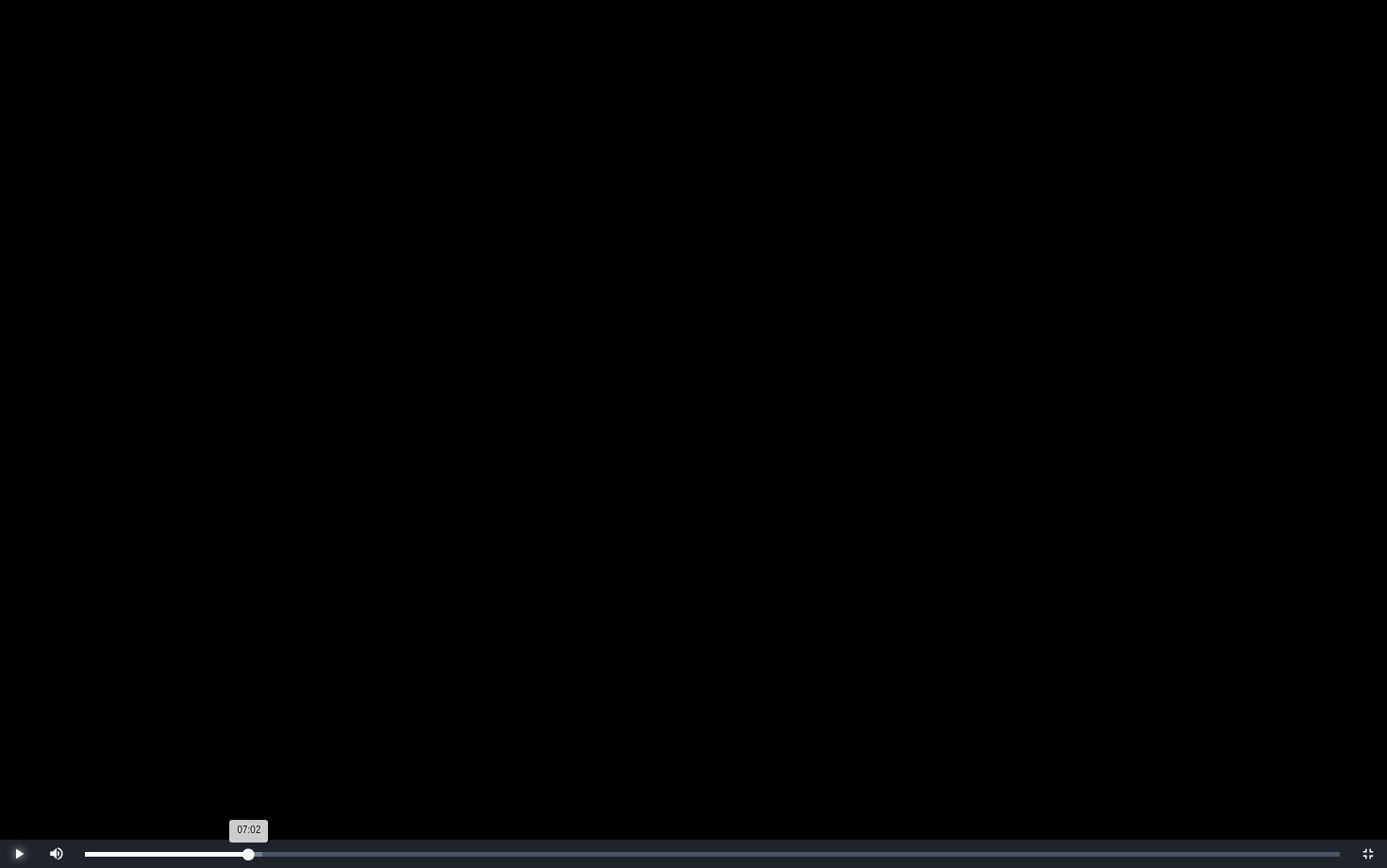 click on "Loaded : 0% 07:02 07:02 Progress : 0%" at bounding box center (712, 854) 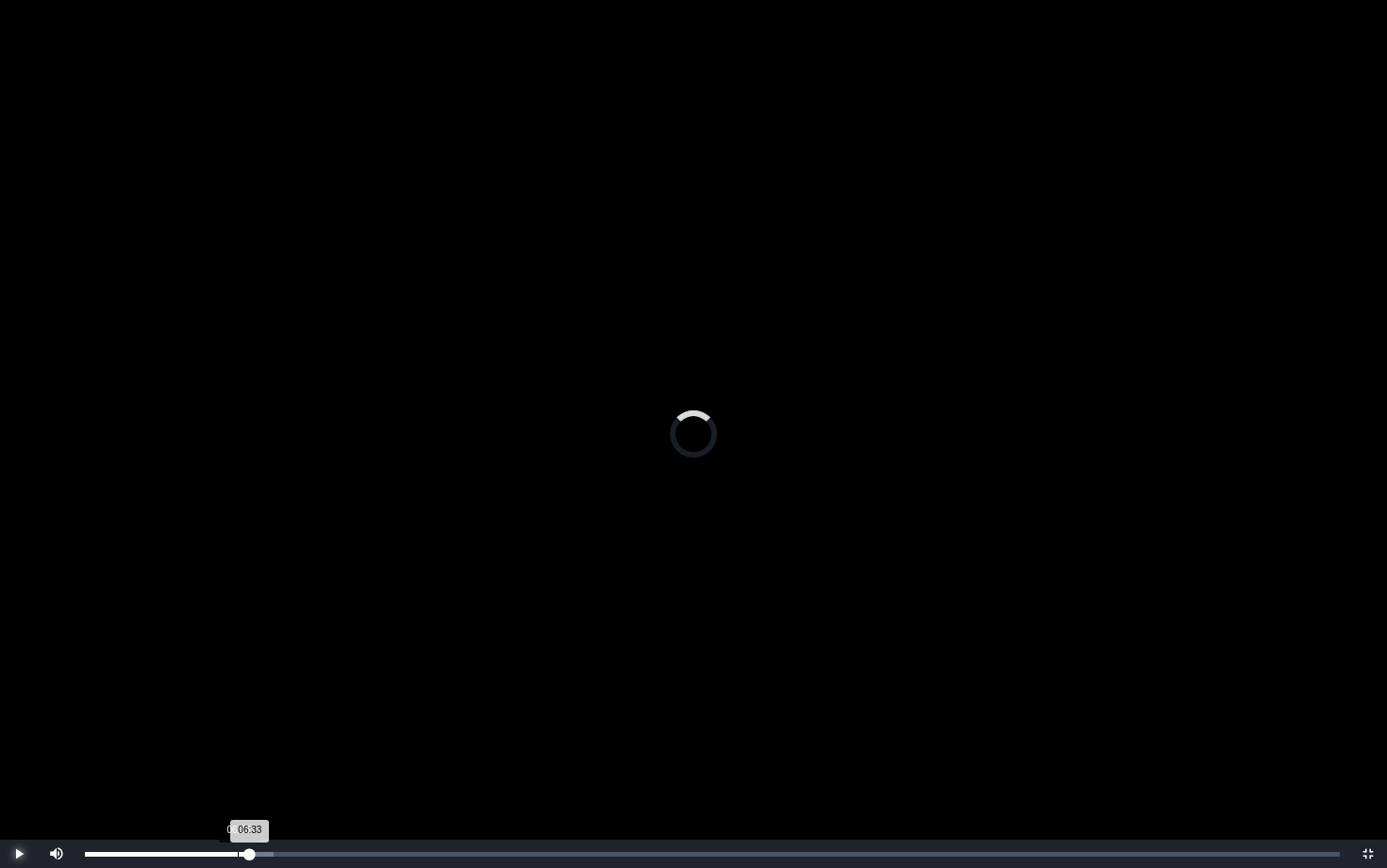 click on "Loaded : 0% 06:33 06:33 Progress : 0%" at bounding box center [712, 854] 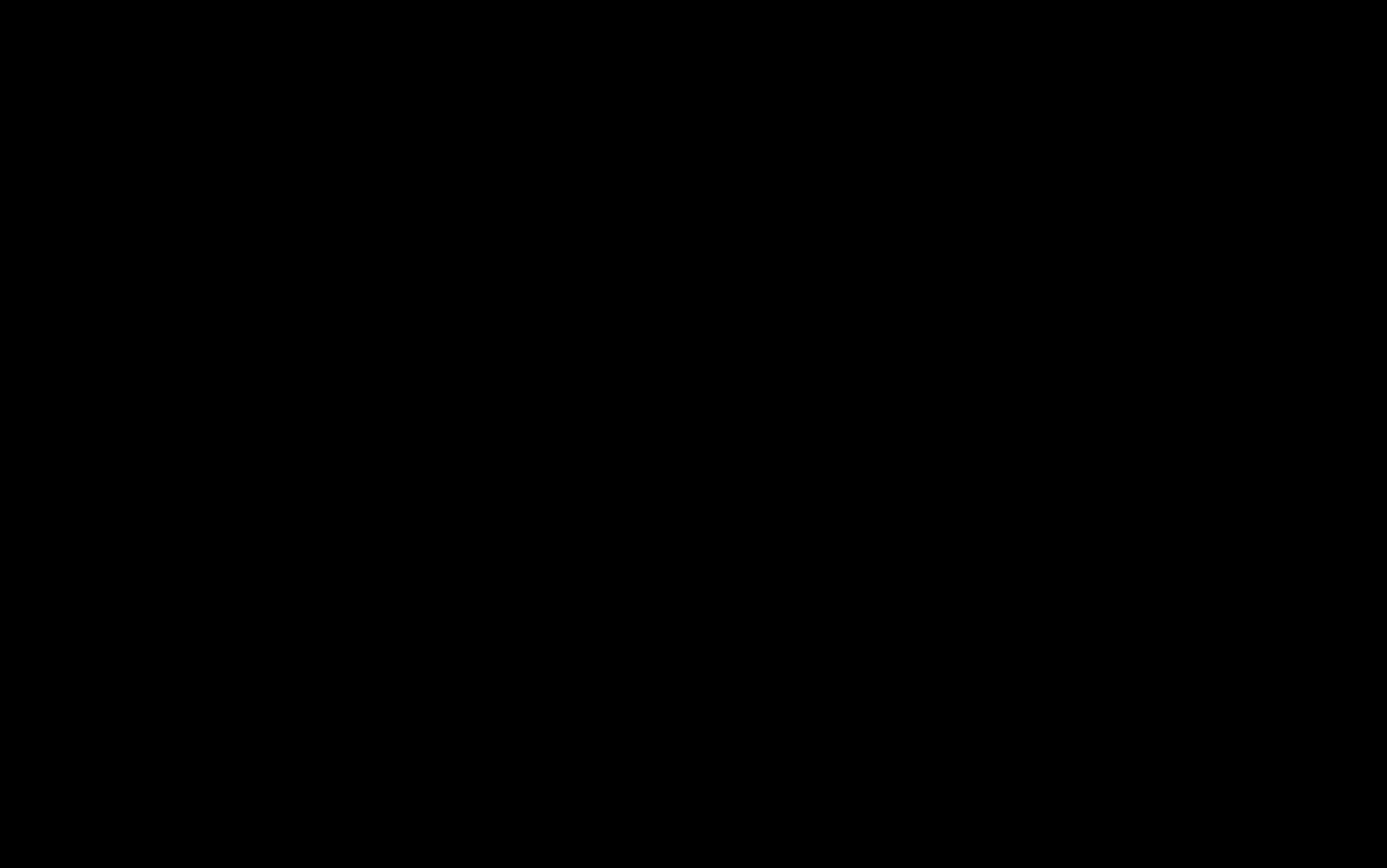 type 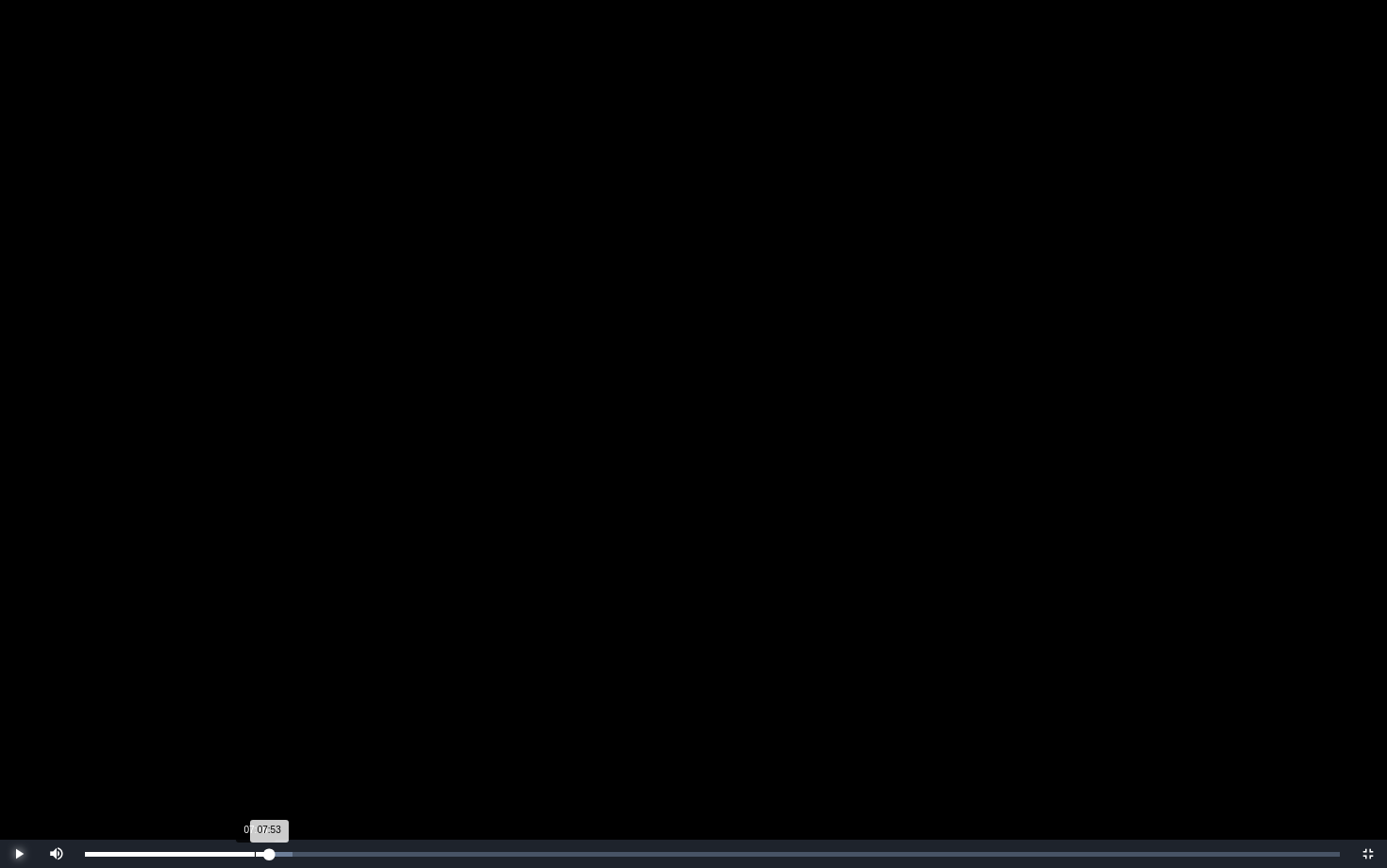 click on "[TIME]" at bounding box center [255, 854] 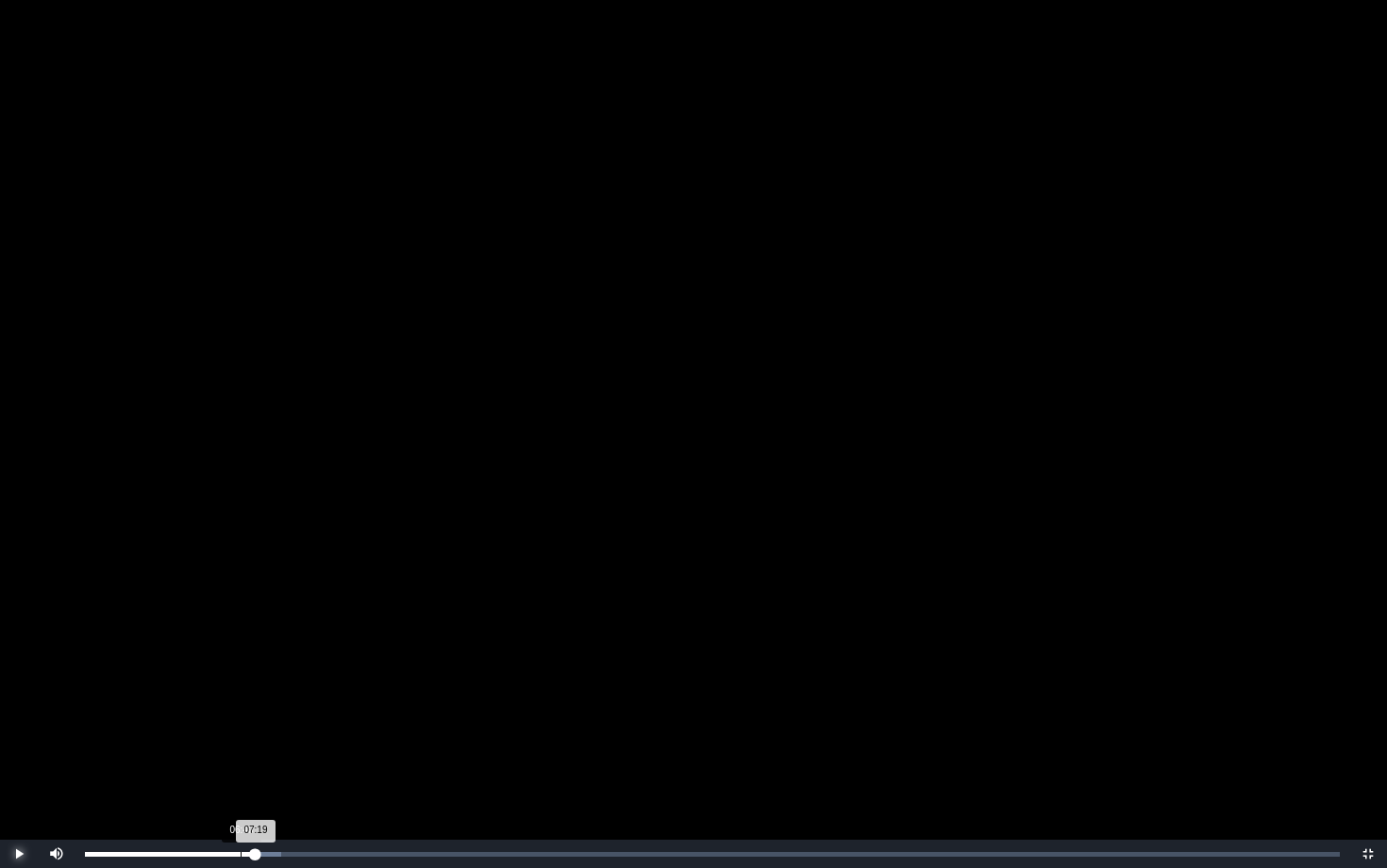 click on "06:40" at bounding box center [241, 854] 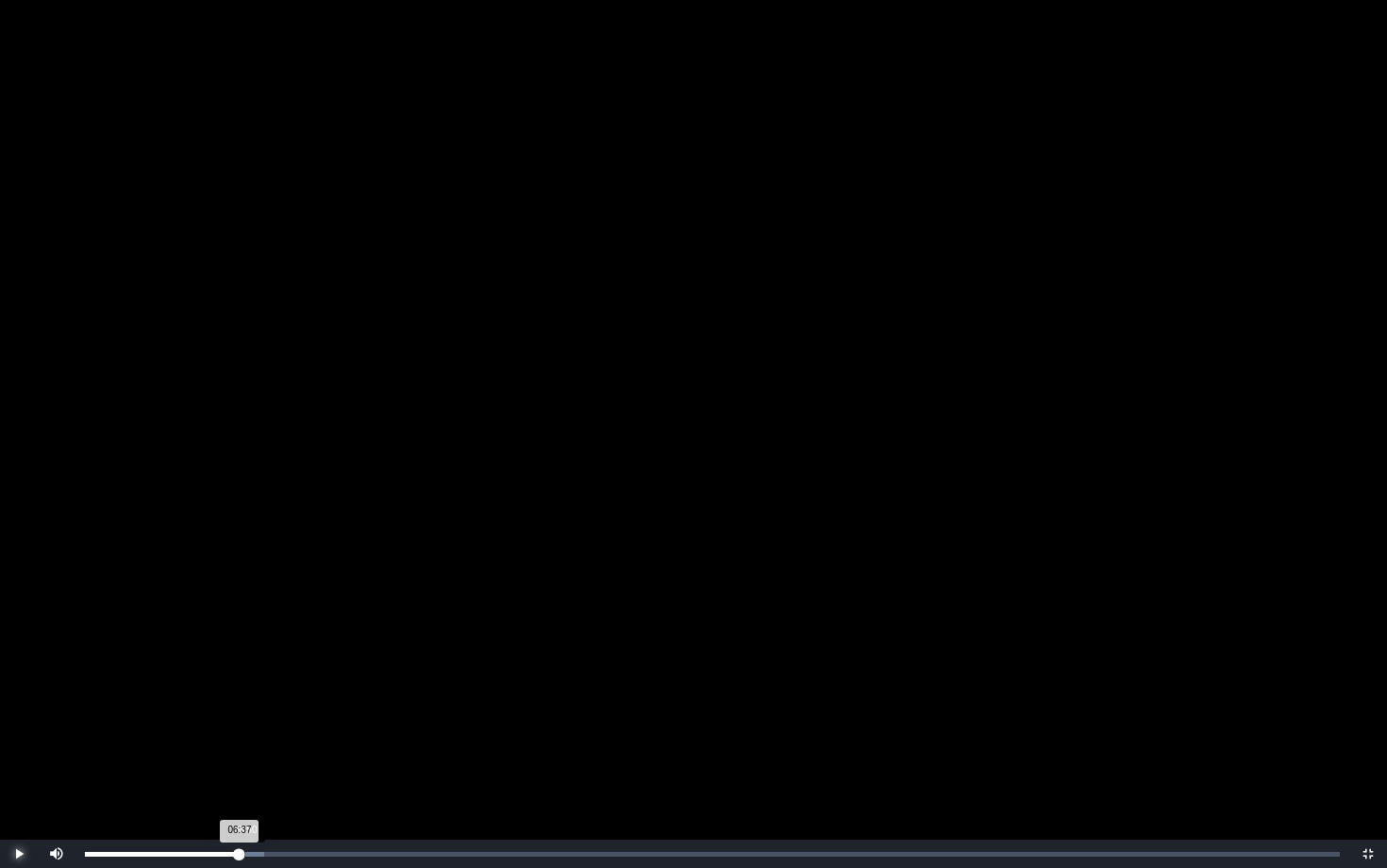 click on "06:37 Progress : 0%" at bounding box center (162, 854) 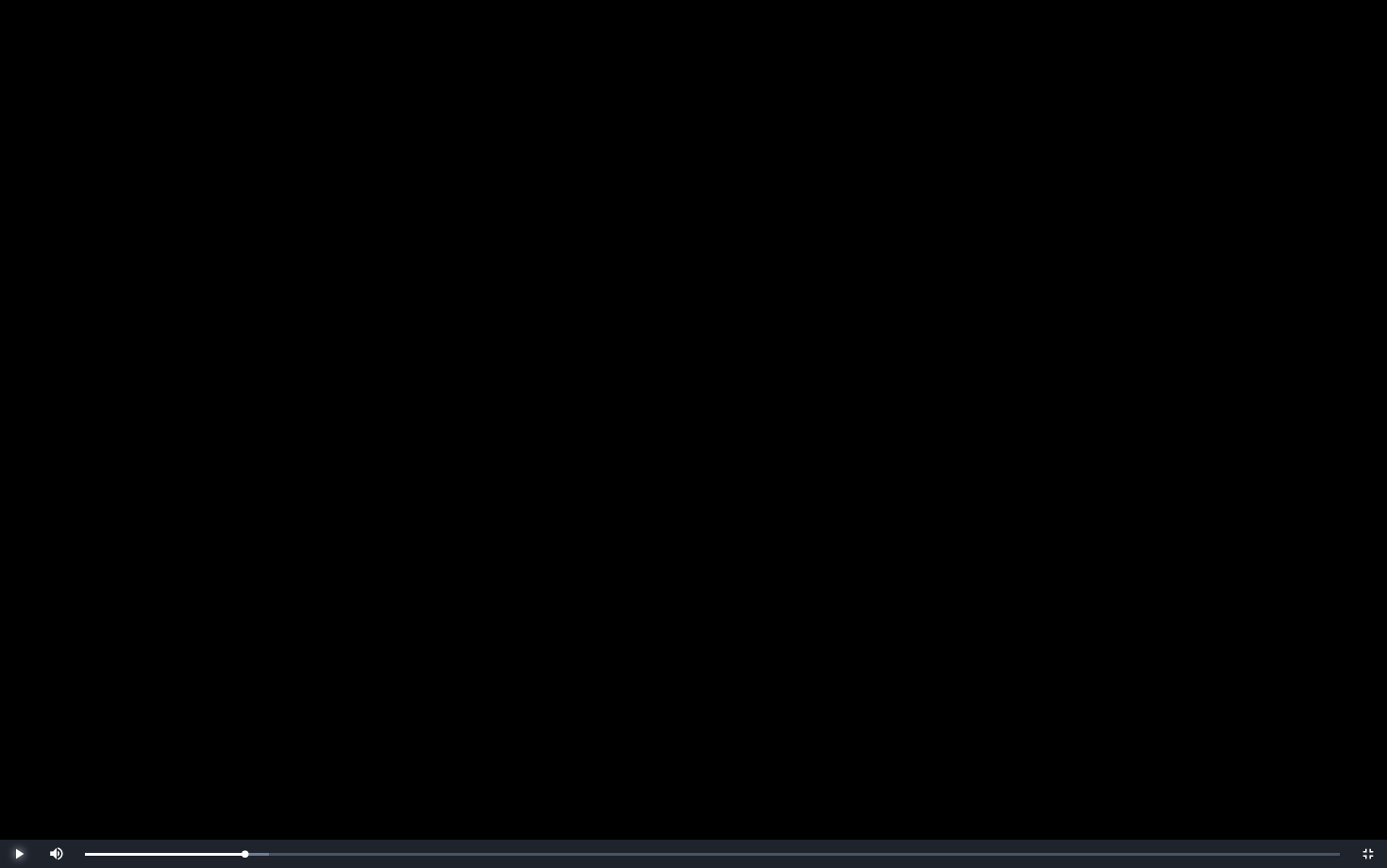 click at bounding box center (19, 854) 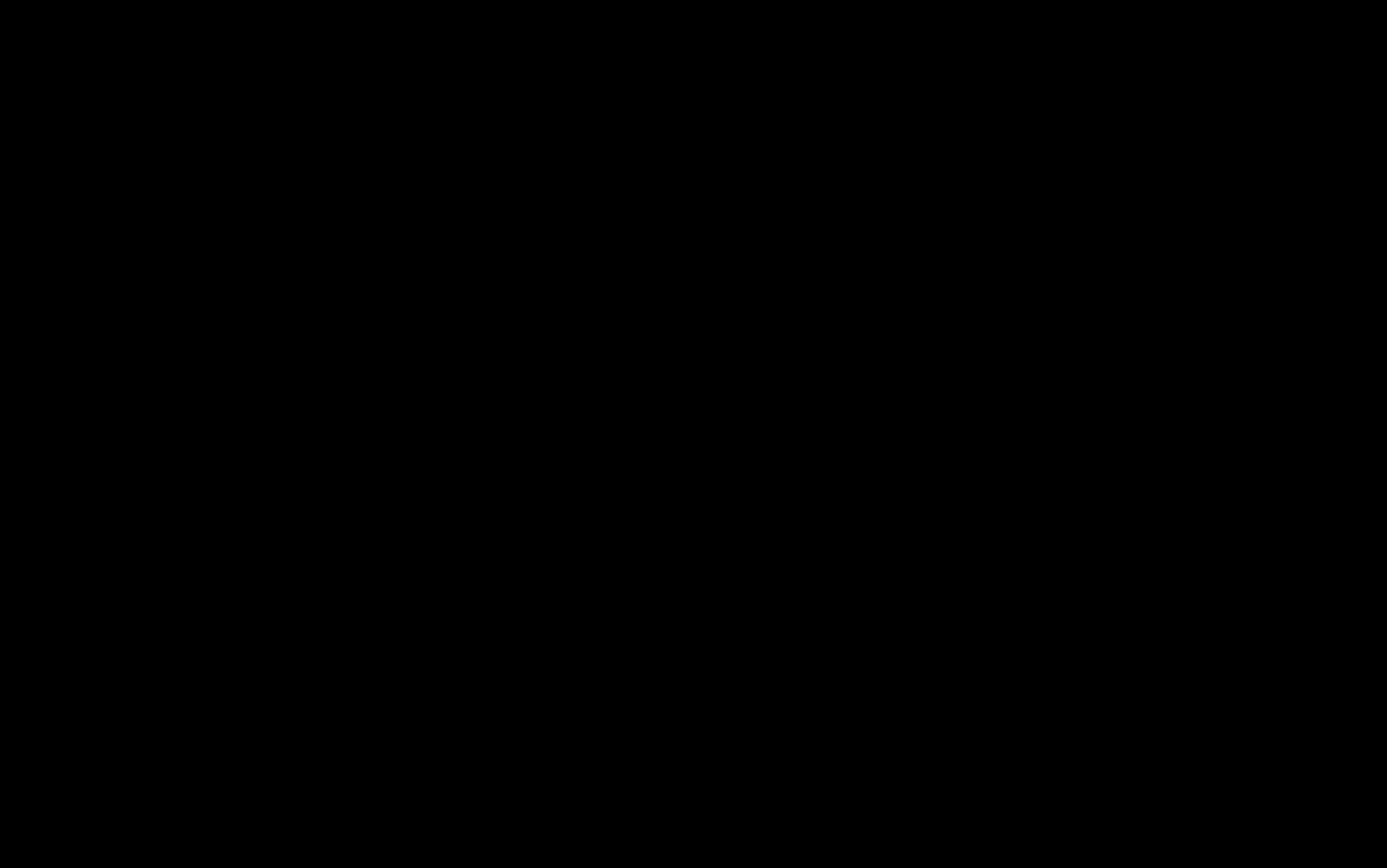 click at bounding box center [19, 854] 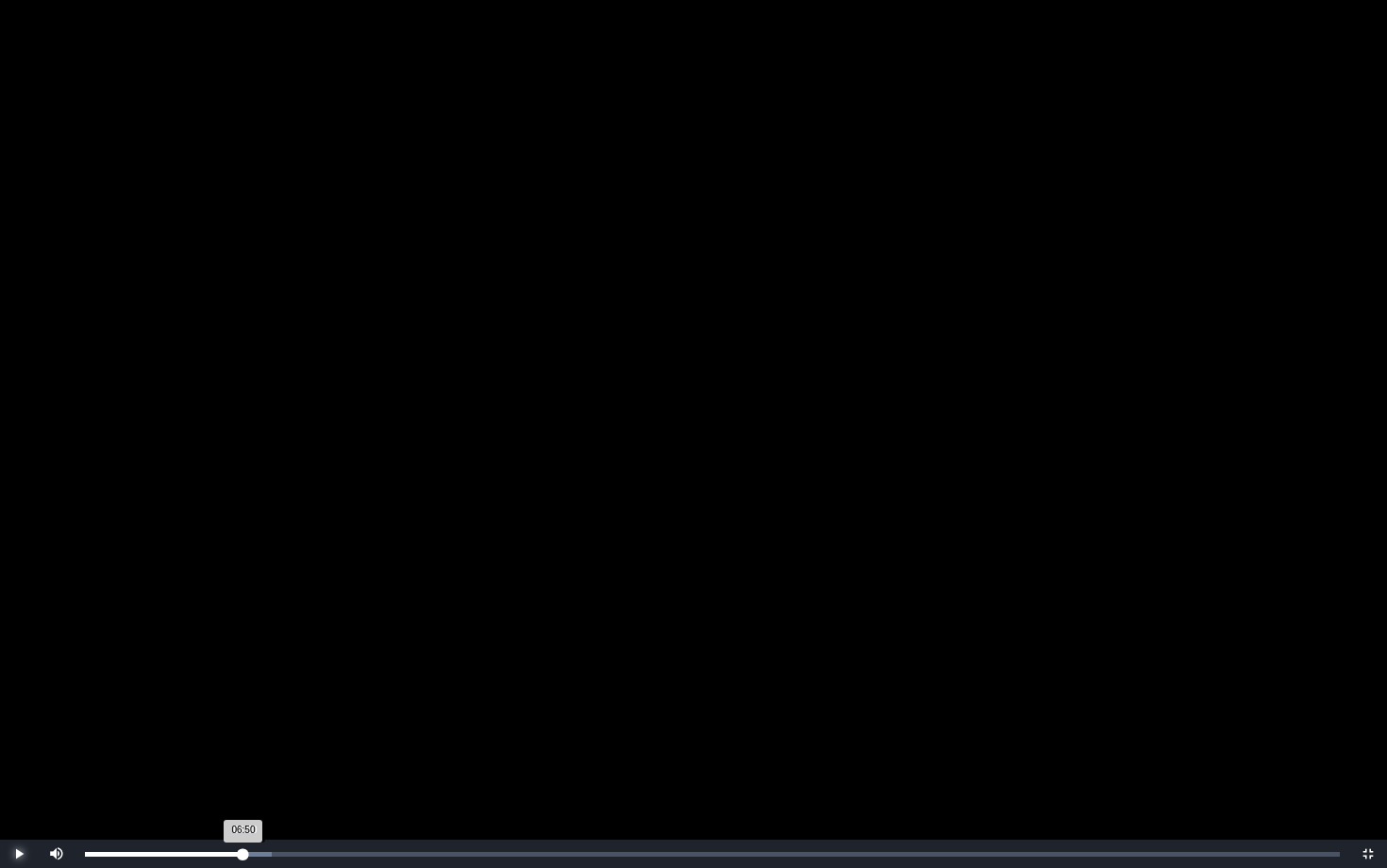click on "06:50 Progress : 0%" at bounding box center (164, 854) 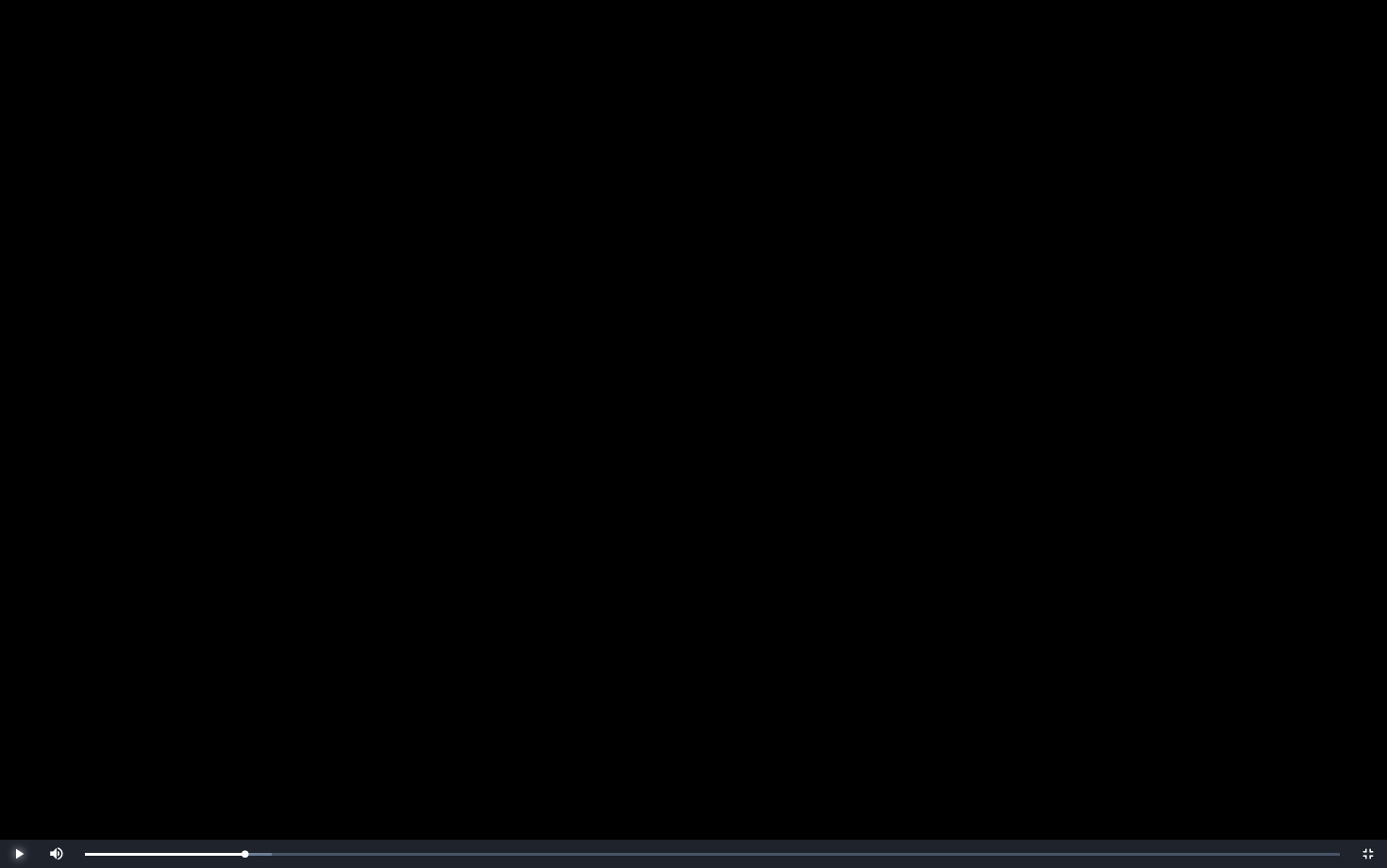 click at bounding box center (19, 854) 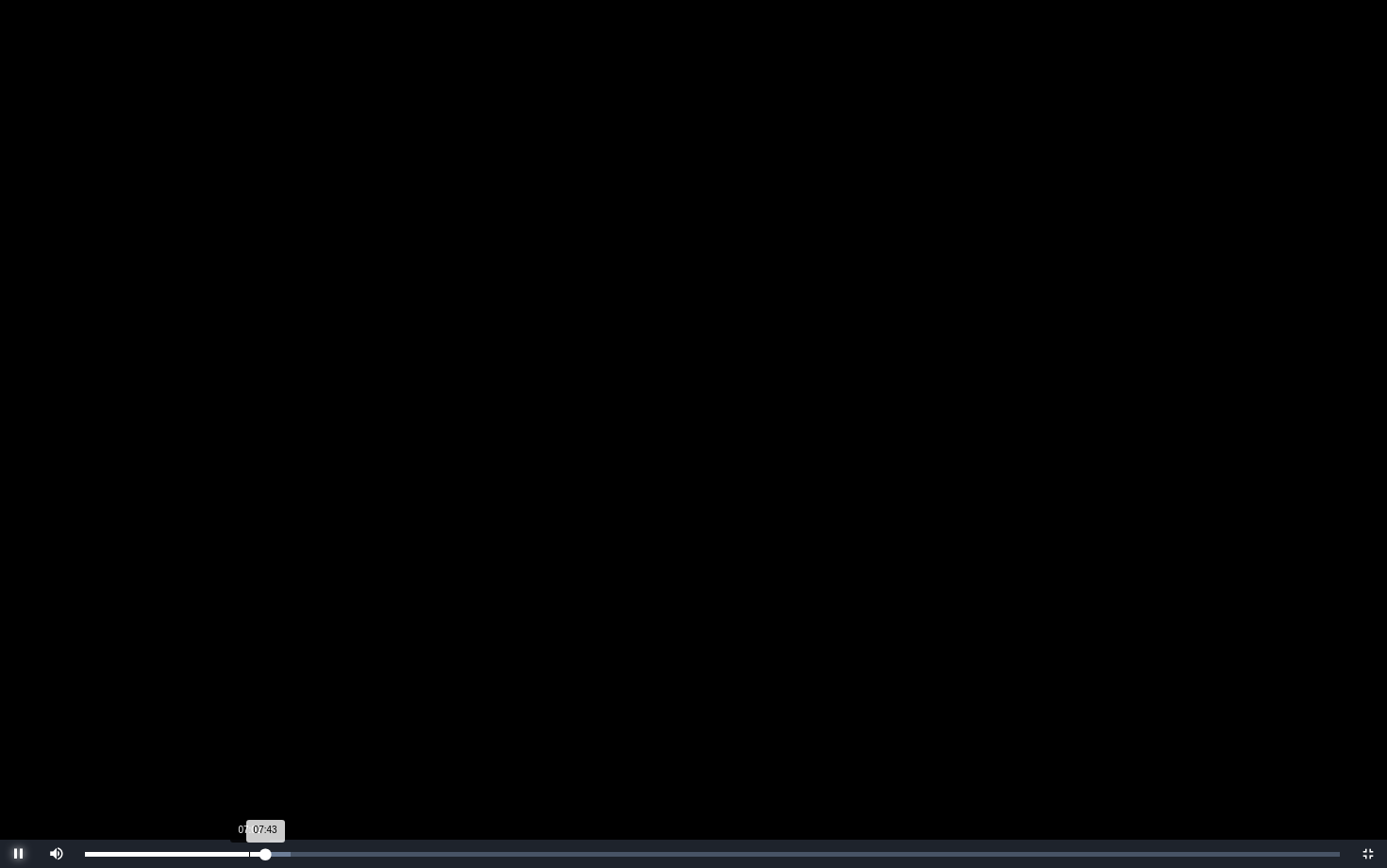 click on "[TIME]" at bounding box center [249, 854] 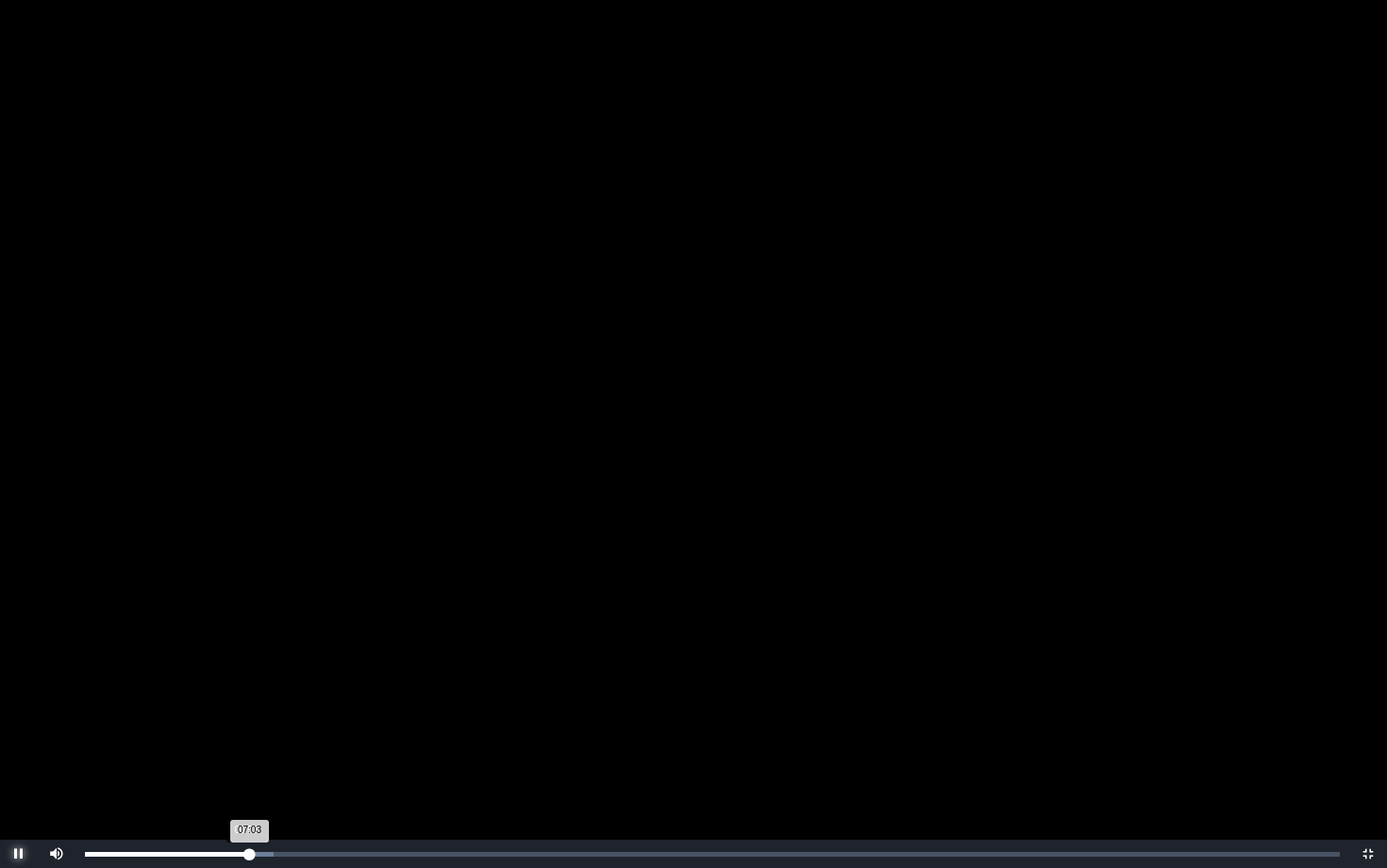 click on "07:03 Progress : 0%" at bounding box center (167, 854) 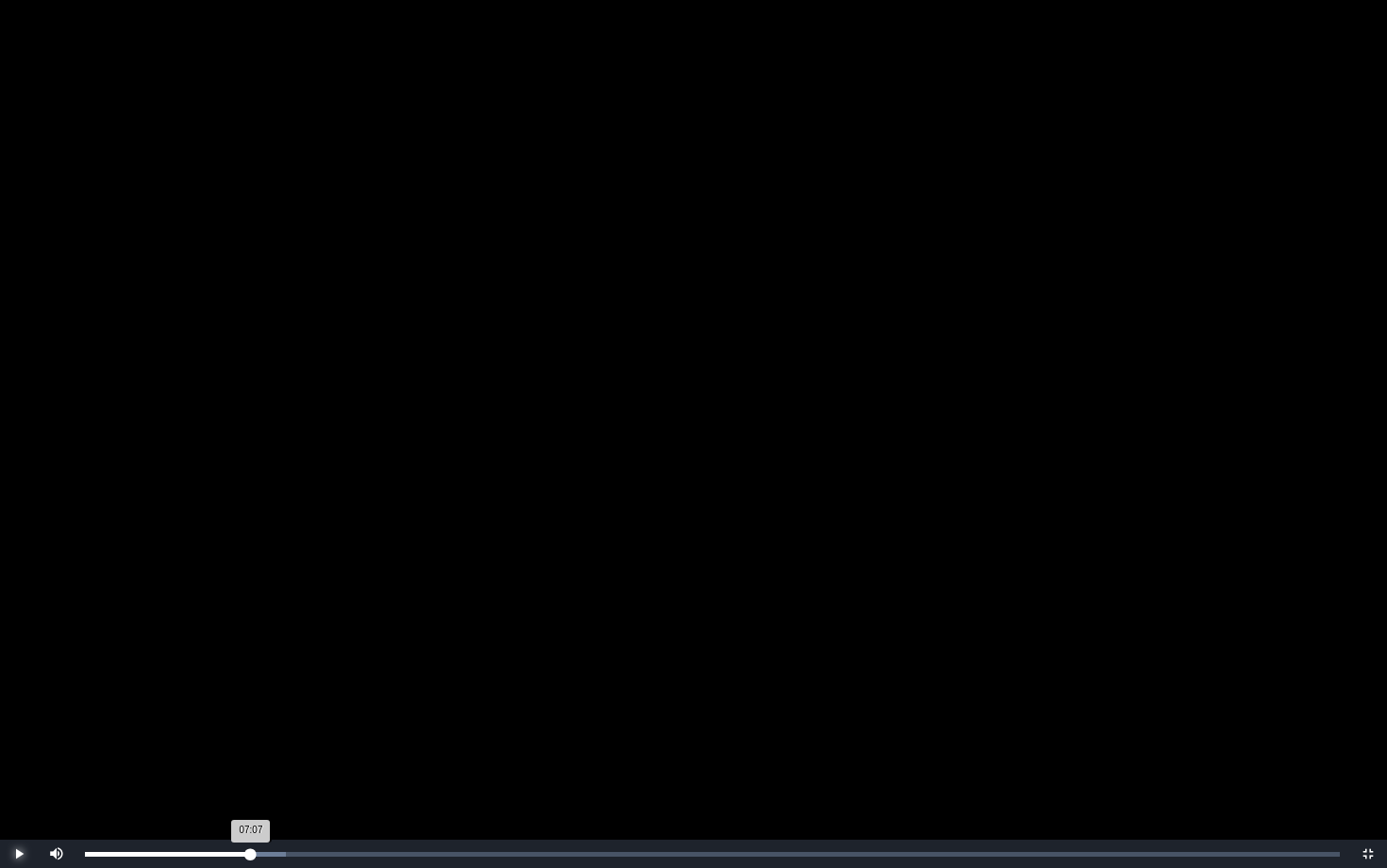 click on "Loaded : 0% 07:07 07:07 Progress : 0%" at bounding box center [712, 854] 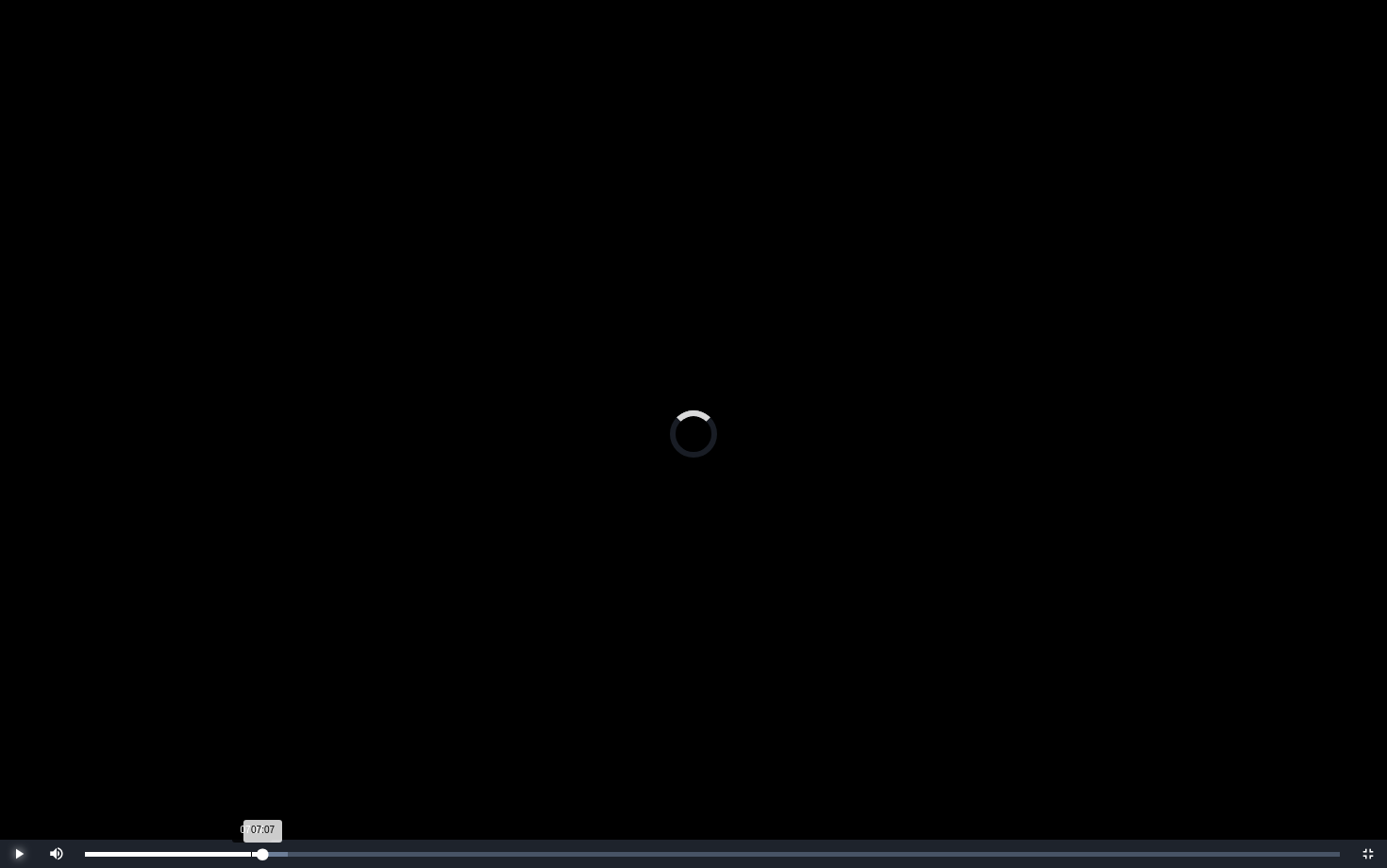 click on "[TIME]" at bounding box center (251, 854) 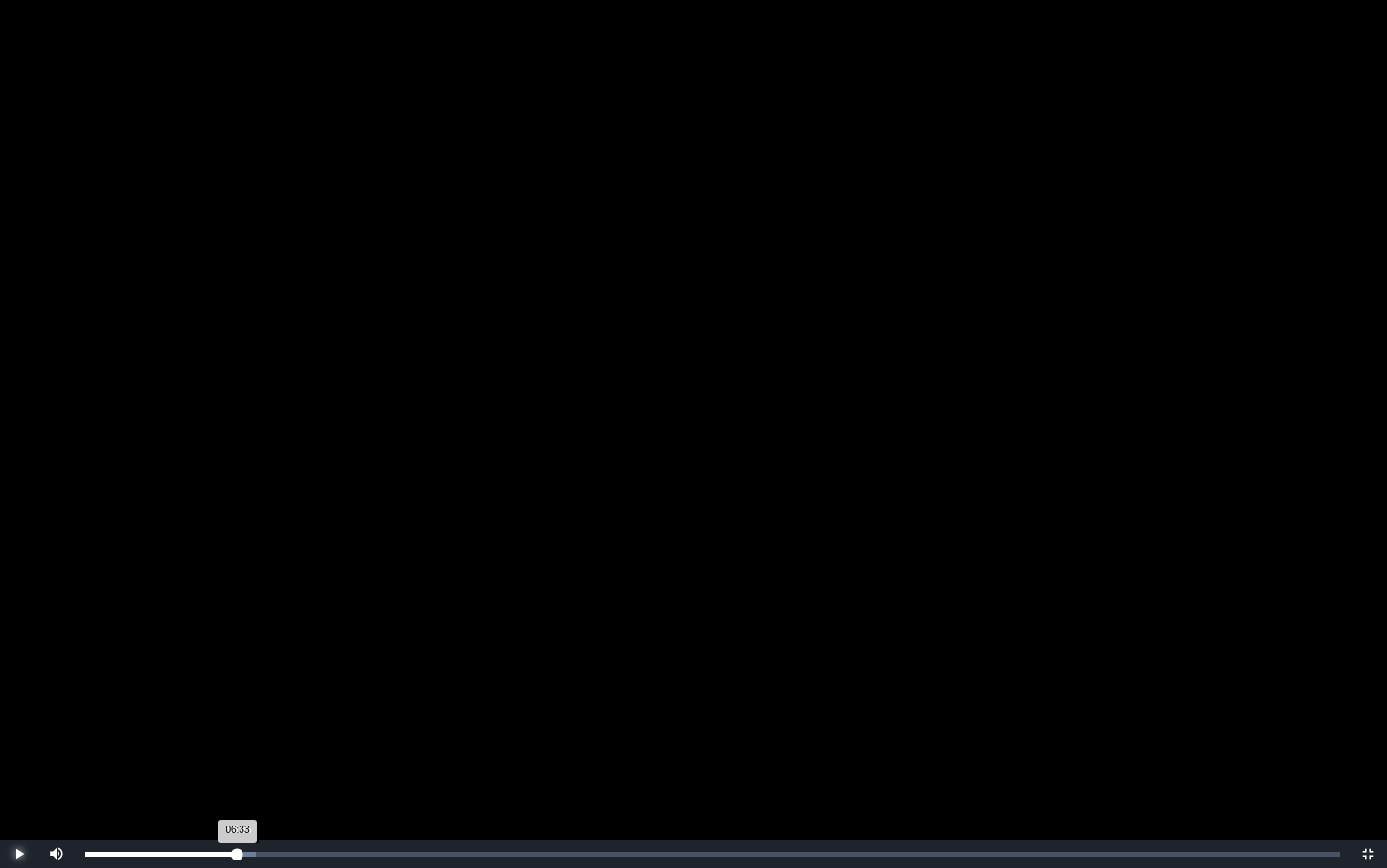click on "Loaded : 0% 06:35 06:33 Progress : 0%" at bounding box center [712, 854] 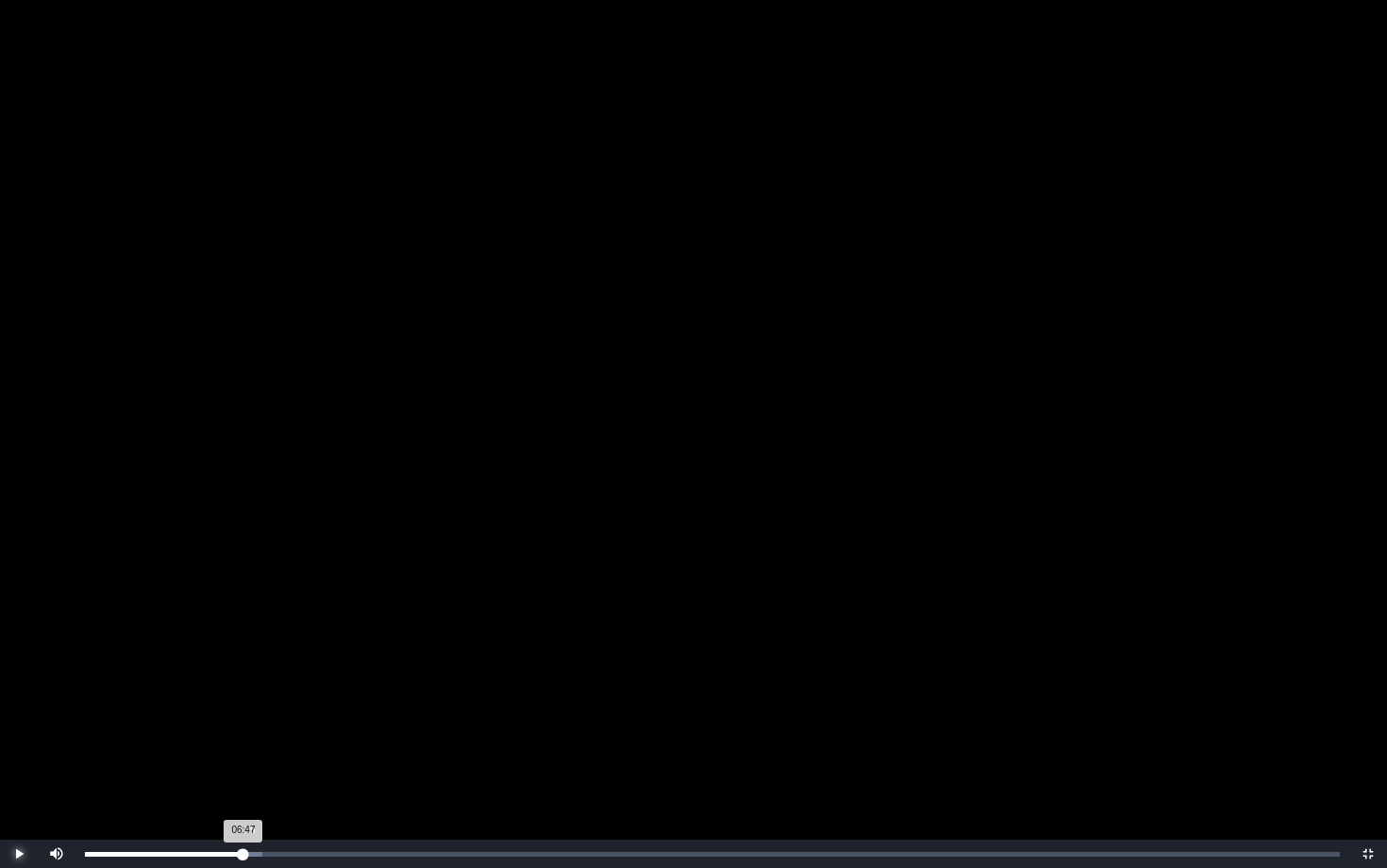 click on "06:47 Progress : 0%" at bounding box center (164, 854) 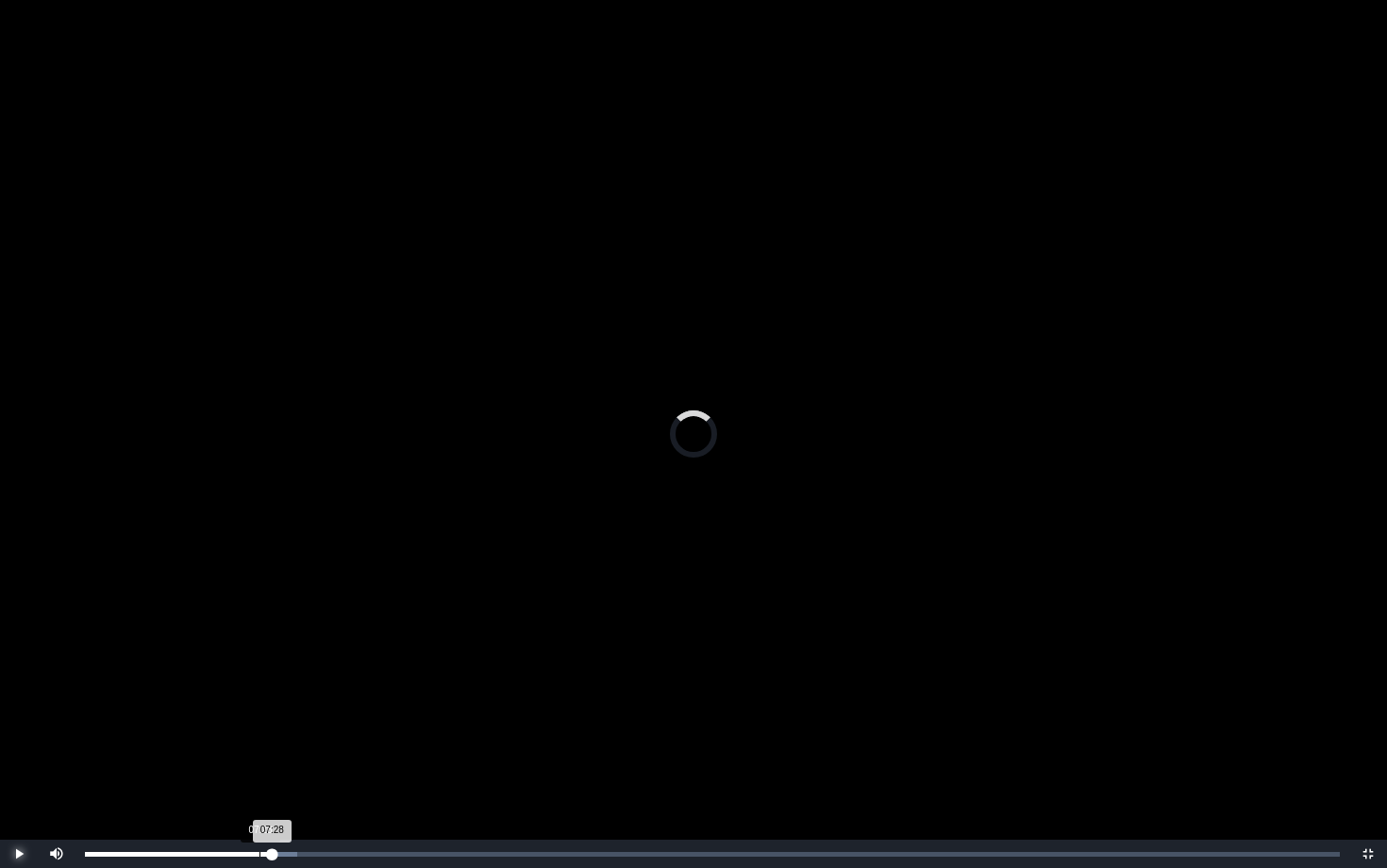 click on "[TIME]" at bounding box center (259, 854) 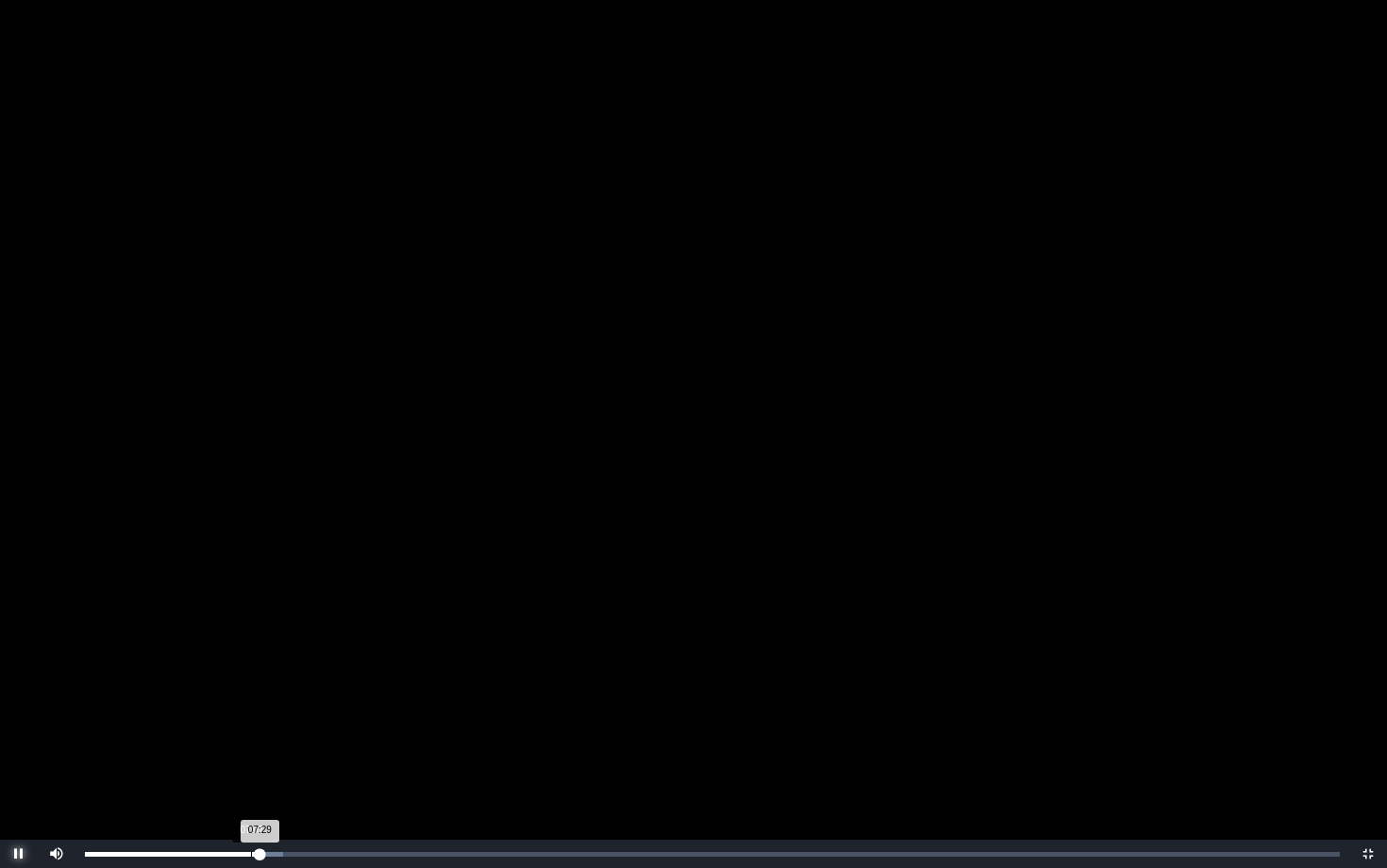 click on "Loaded : 0% 07:07 07:29 Progress : 0%" at bounding box center (712, 854) 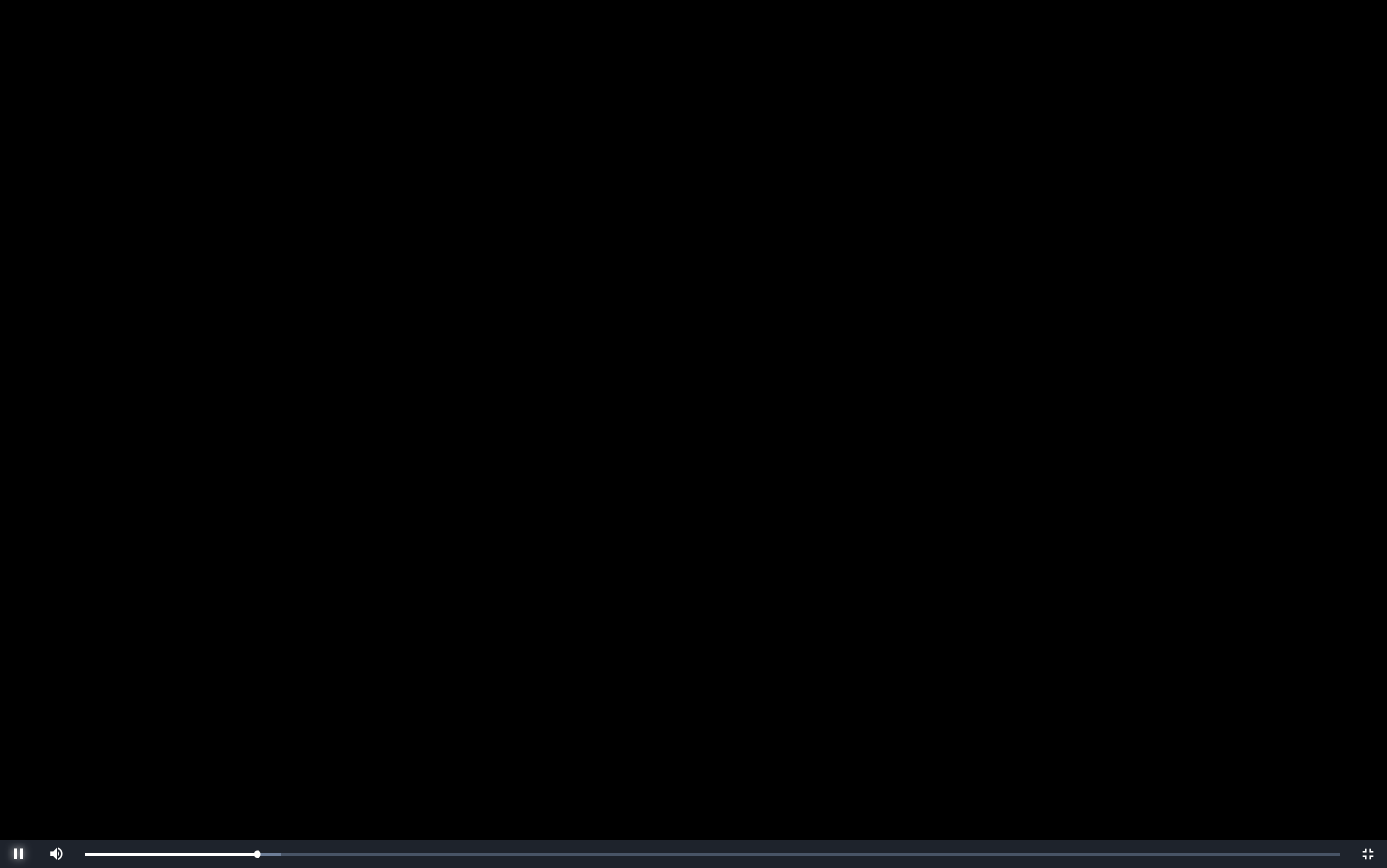 click at bounding box center [19, 854] 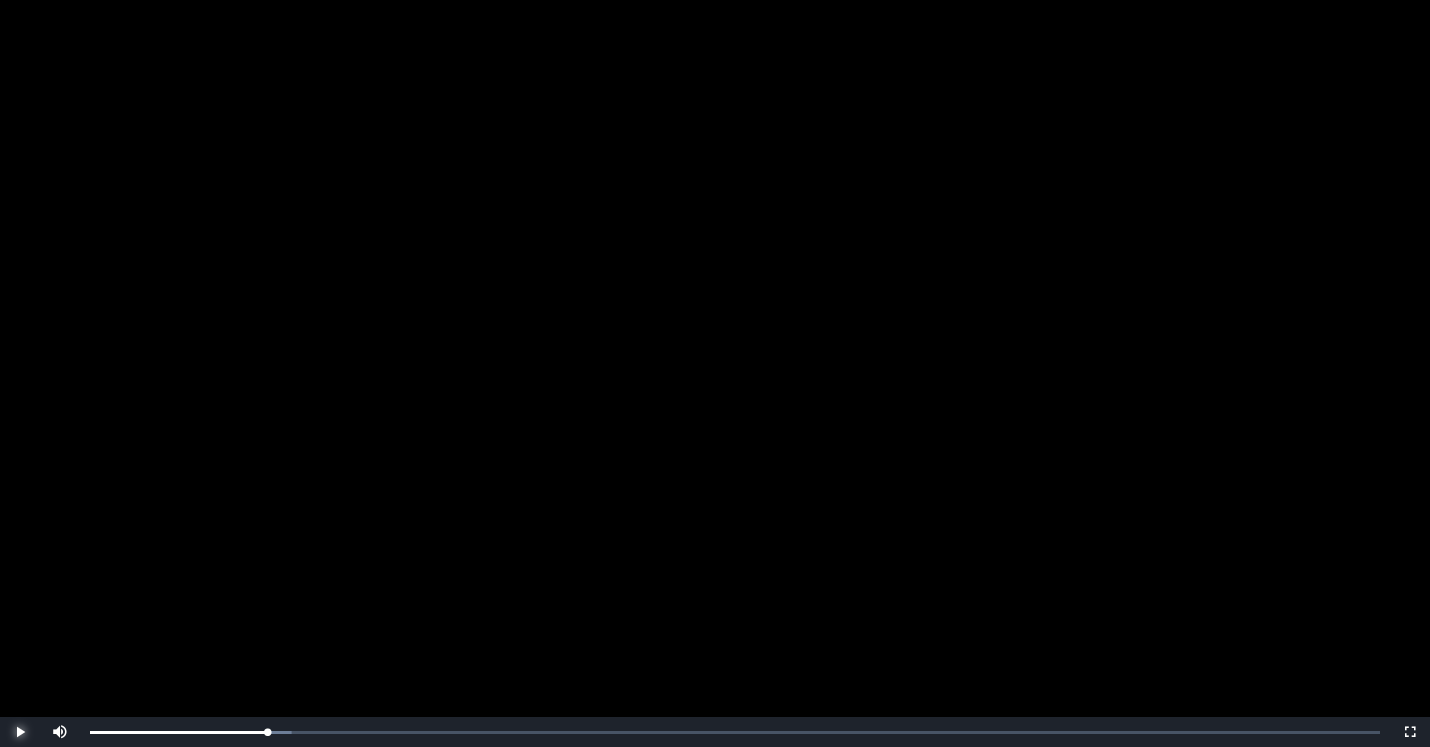 scroll, scrollTop: 304, scrollLeft: 0, axis: vertical 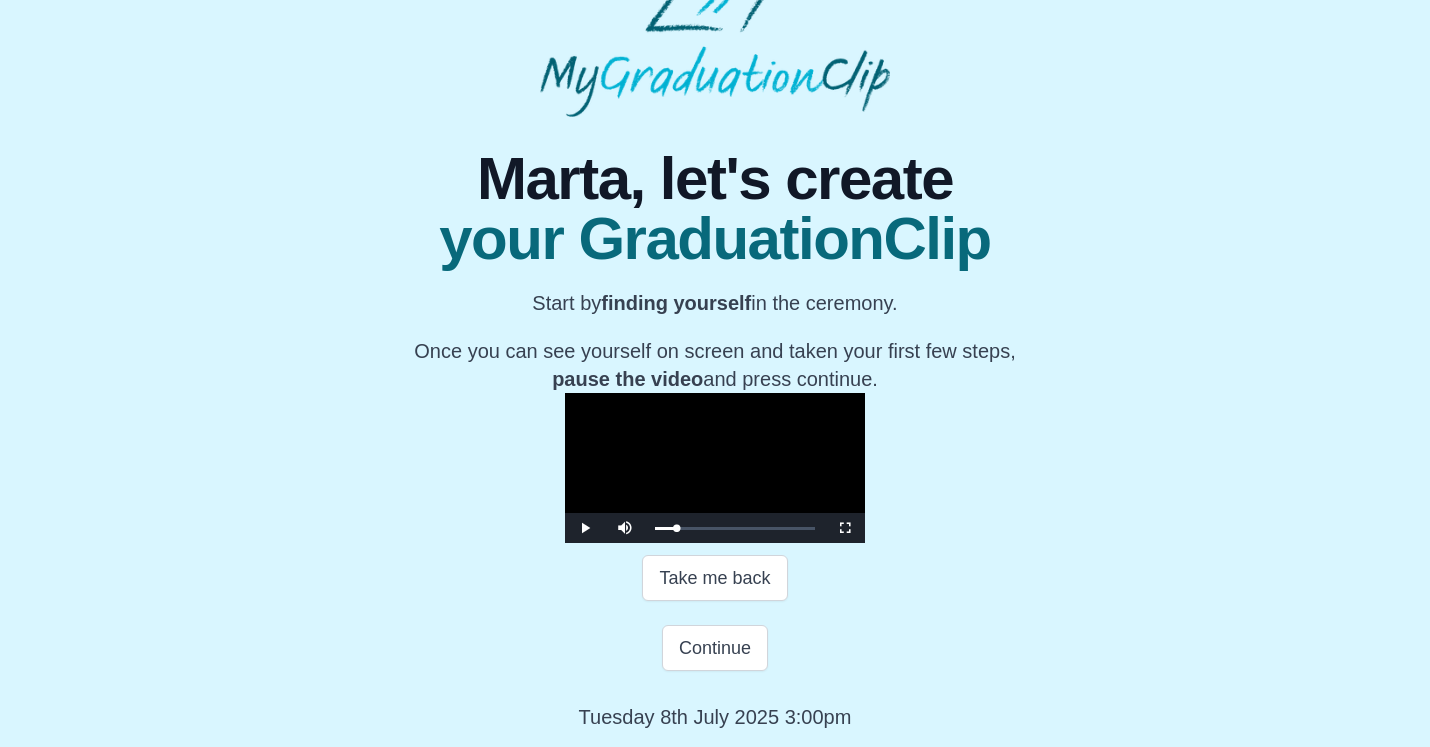 click on "Continue" at bounding box center (714, 578) 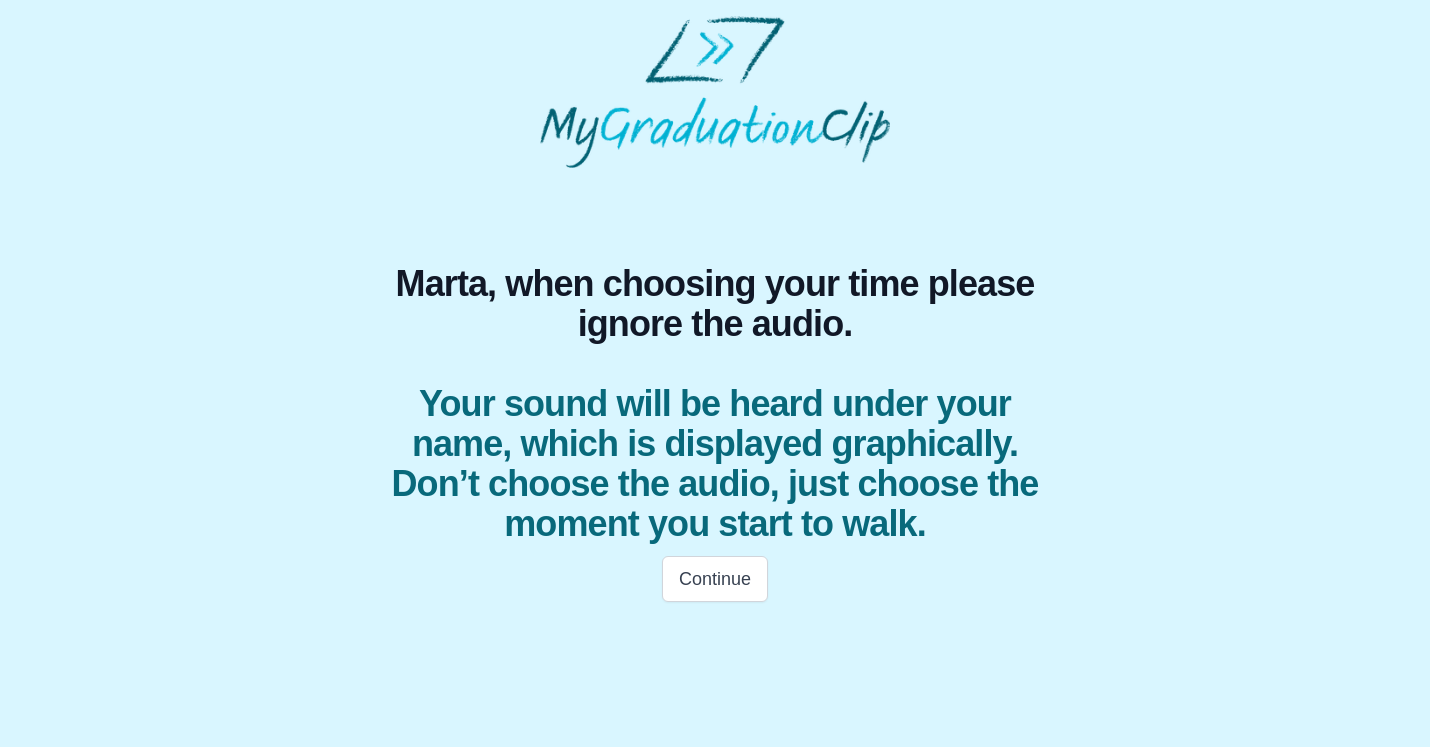 scroll, scrollTop: 0, scrollLeft: 0, axis: both 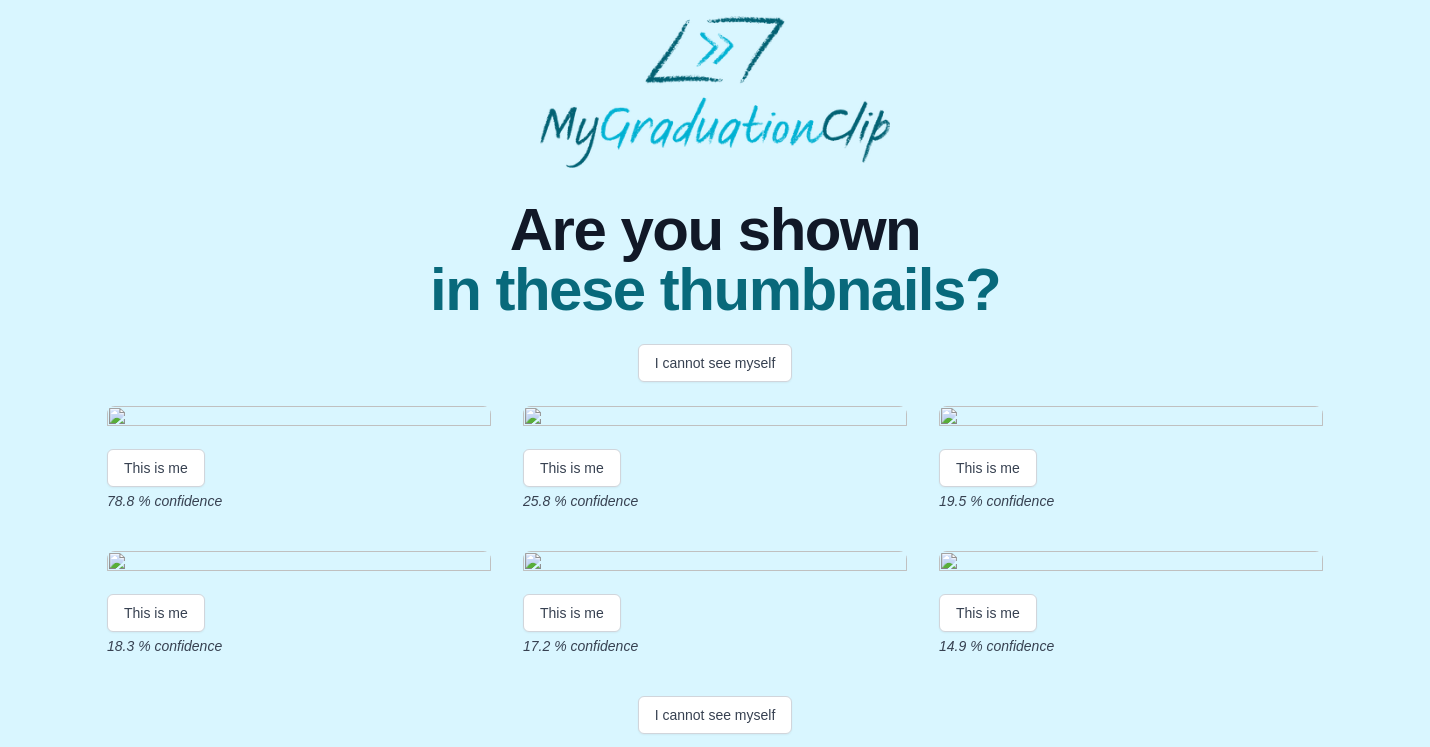 click on "This is me" at bounding box center [156, 468] 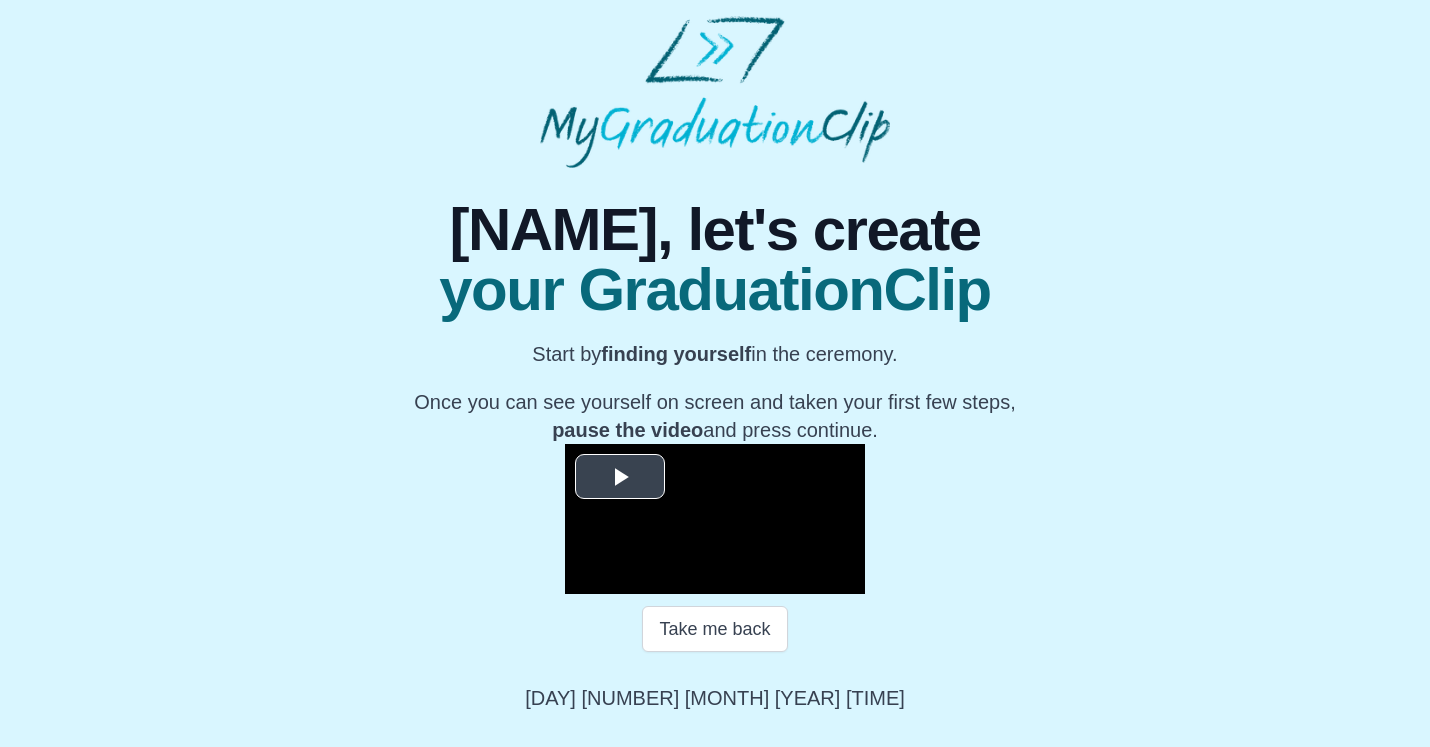 scroll, scrollTop: 234, scrollLeft: 0, axis: vertical 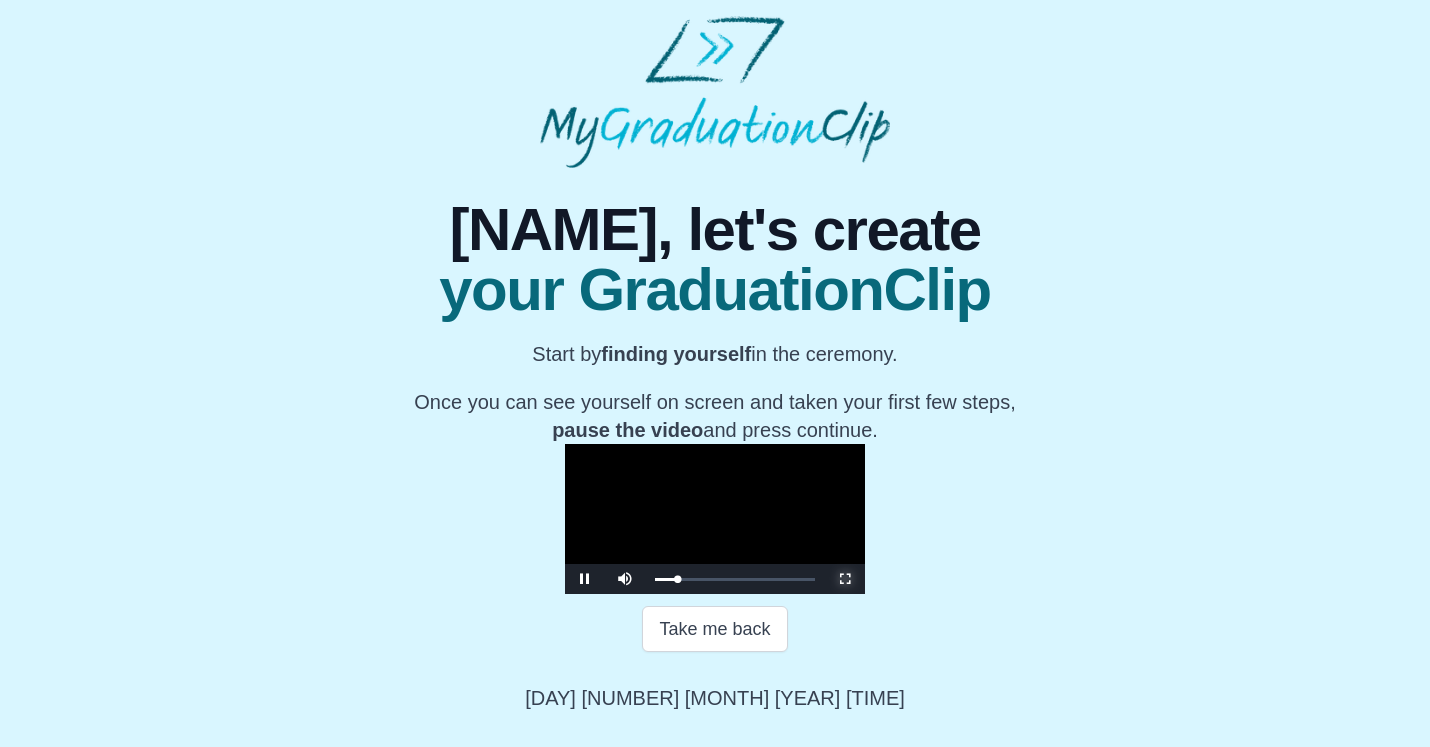 click at bounding box center (845, 579) 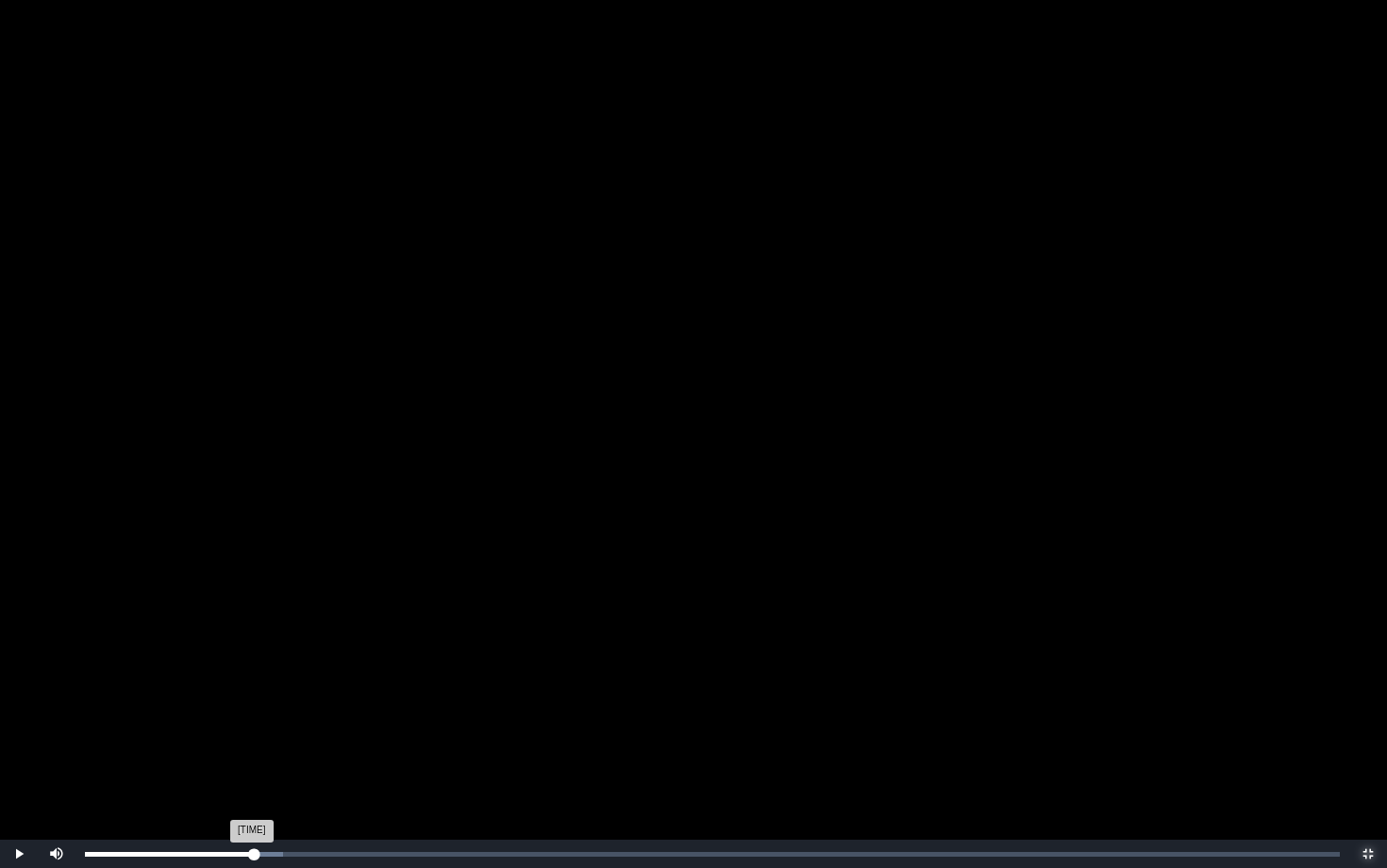 click on "[TIME] Progress : 0%" at bounding box center (169, 854) 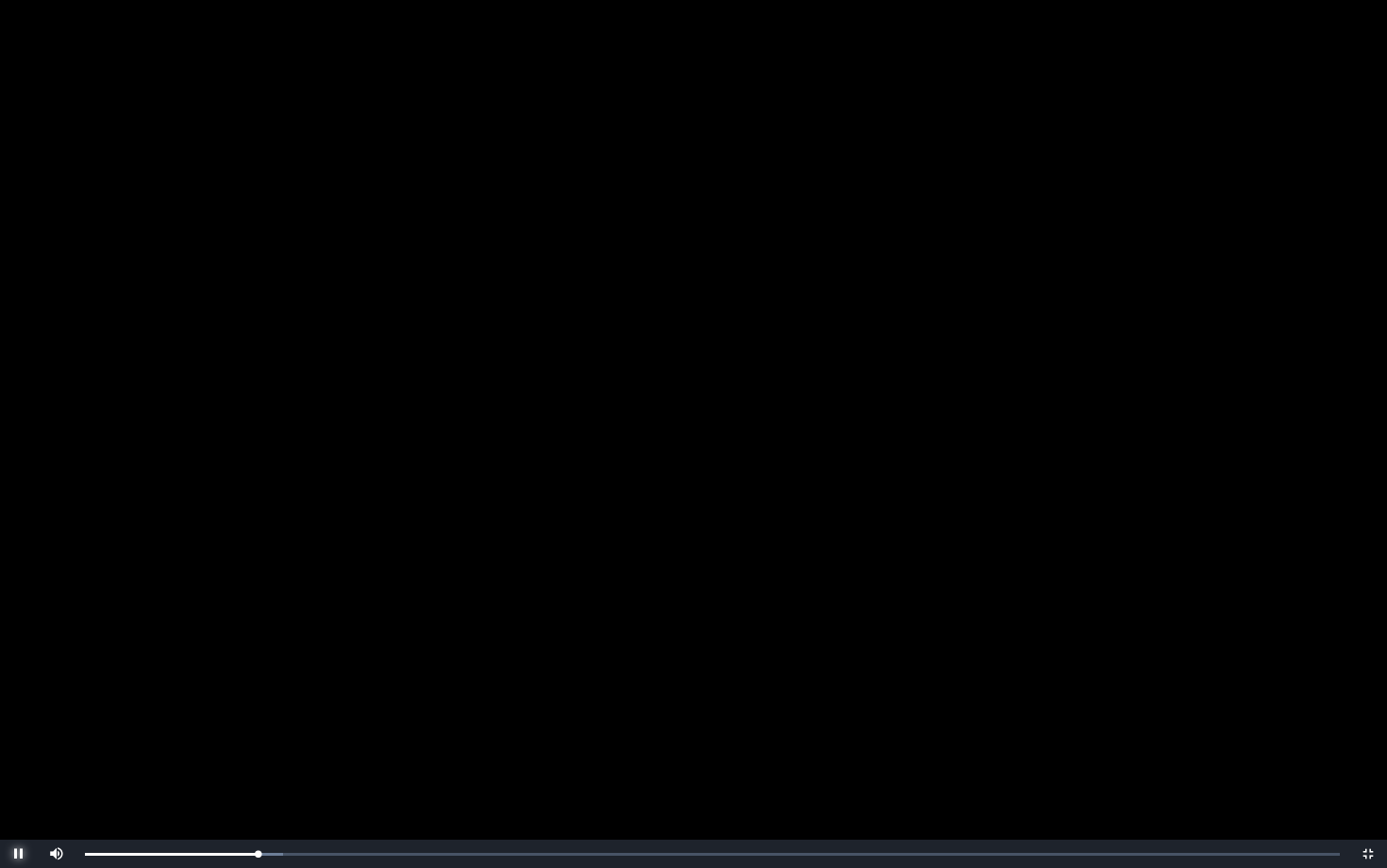 click at bounding box center [19, 854] 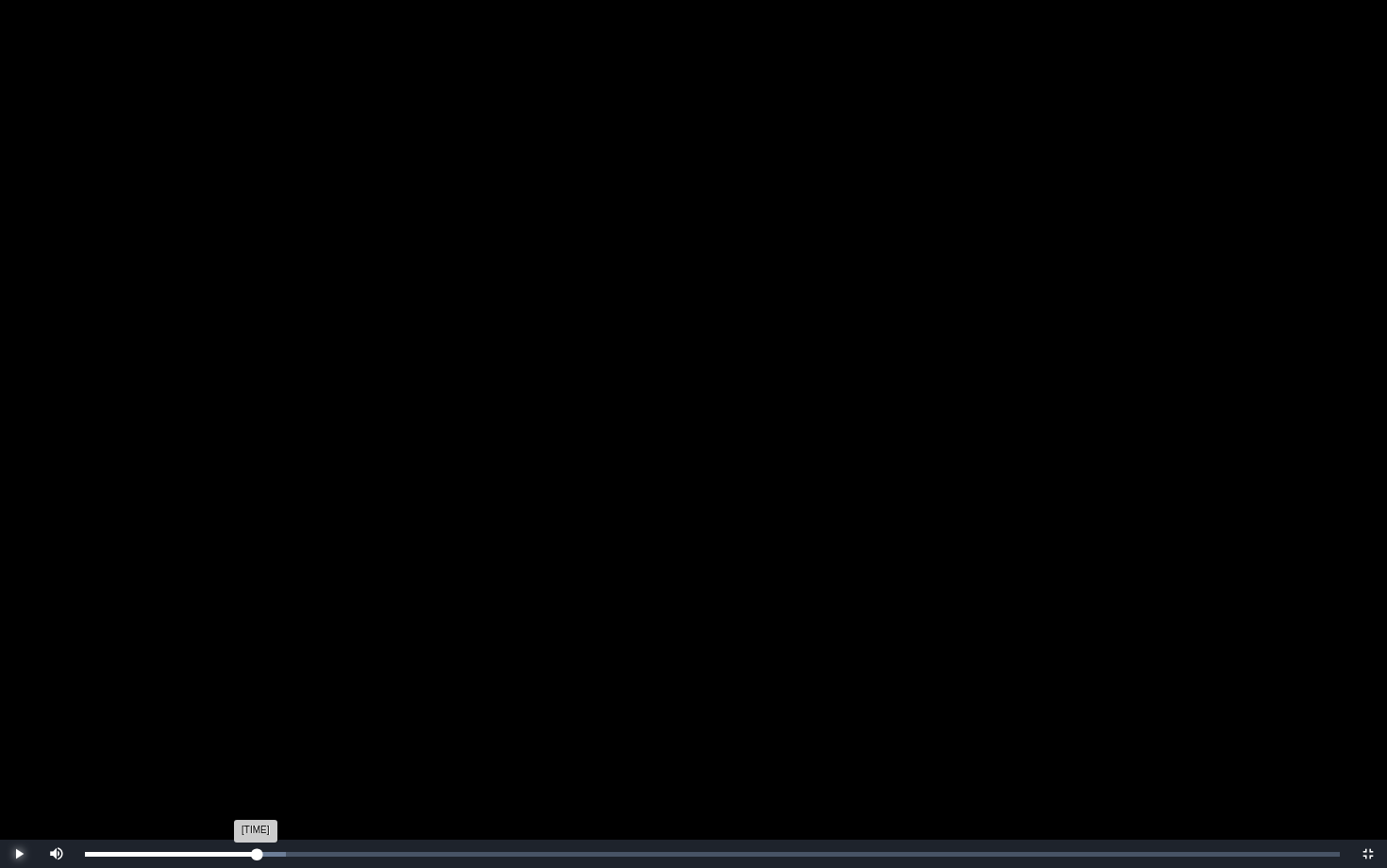 click on "[TIME] Progress : 0%" at bounding box center (171, 854) 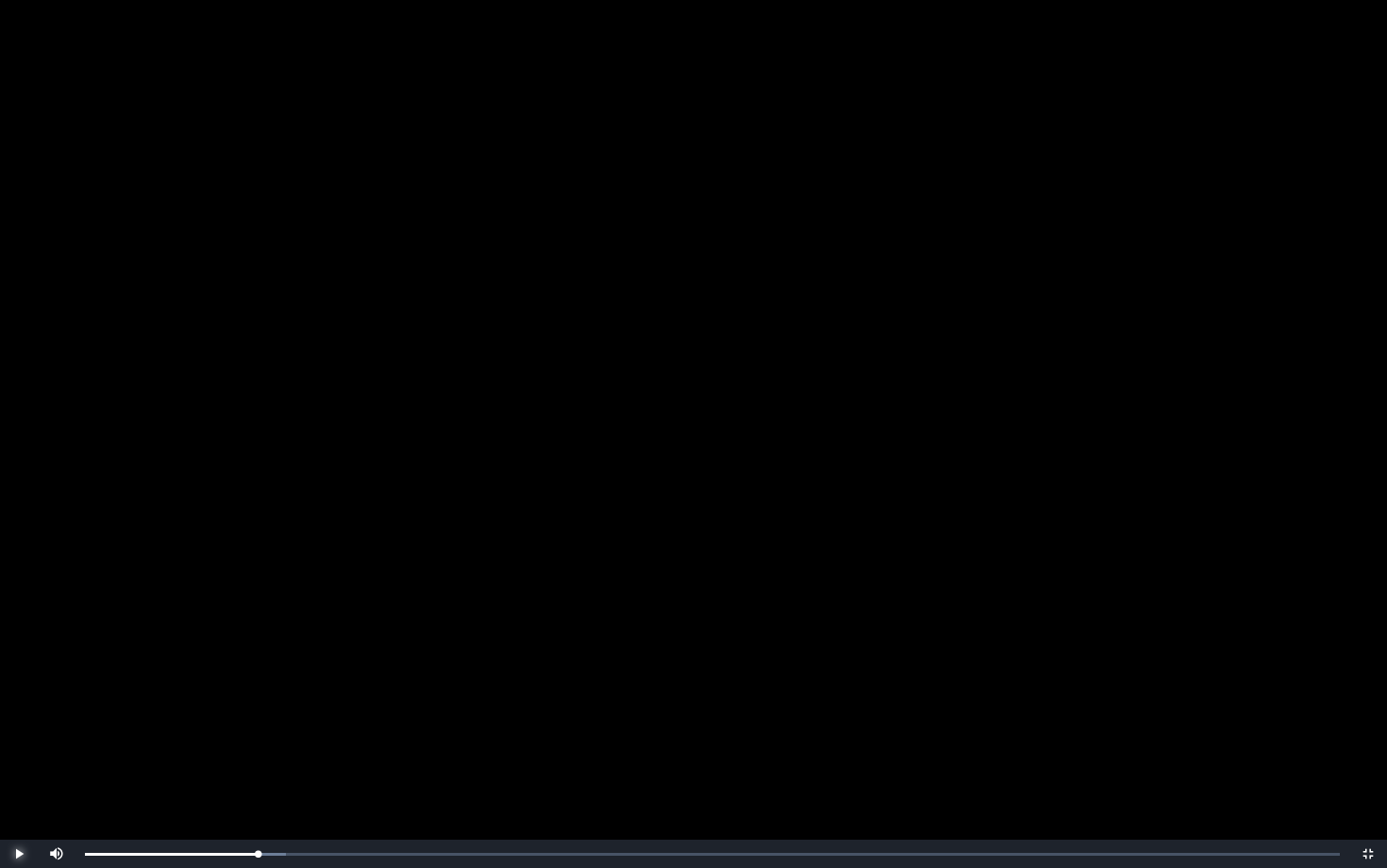 click at bounding box center (19, 854) 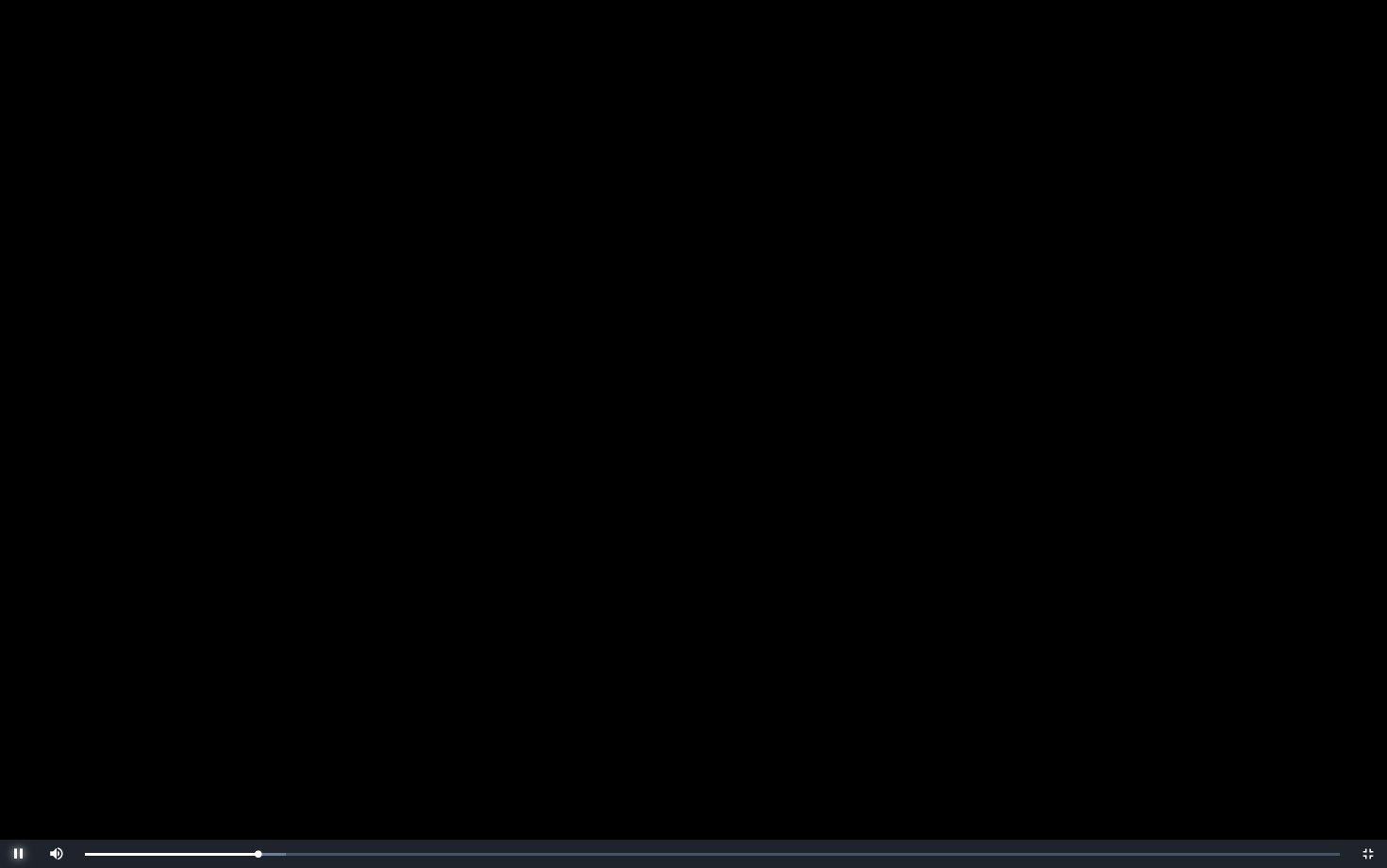 click at bounding box center (19, 854) 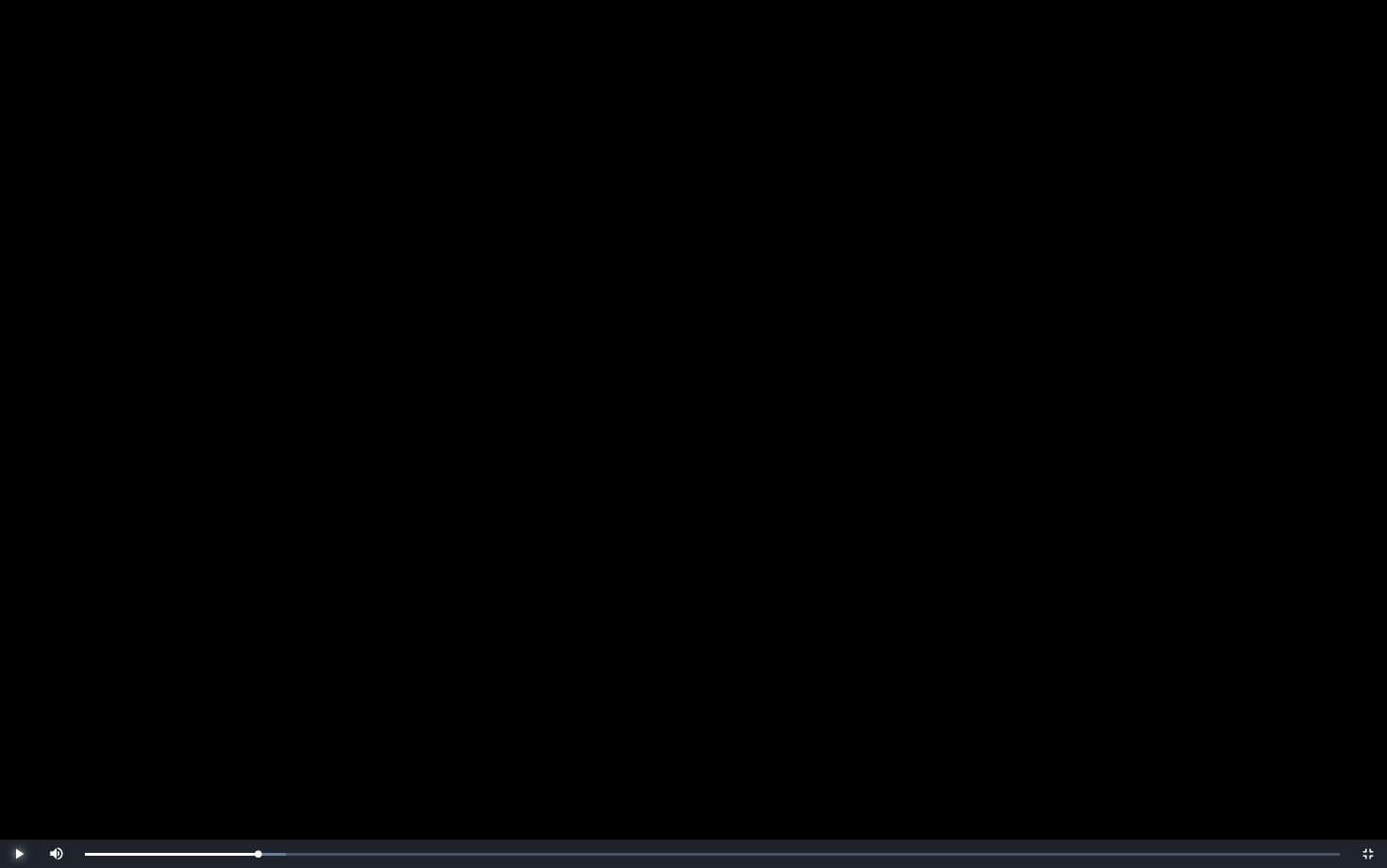 click at bounding box center [19, 854] 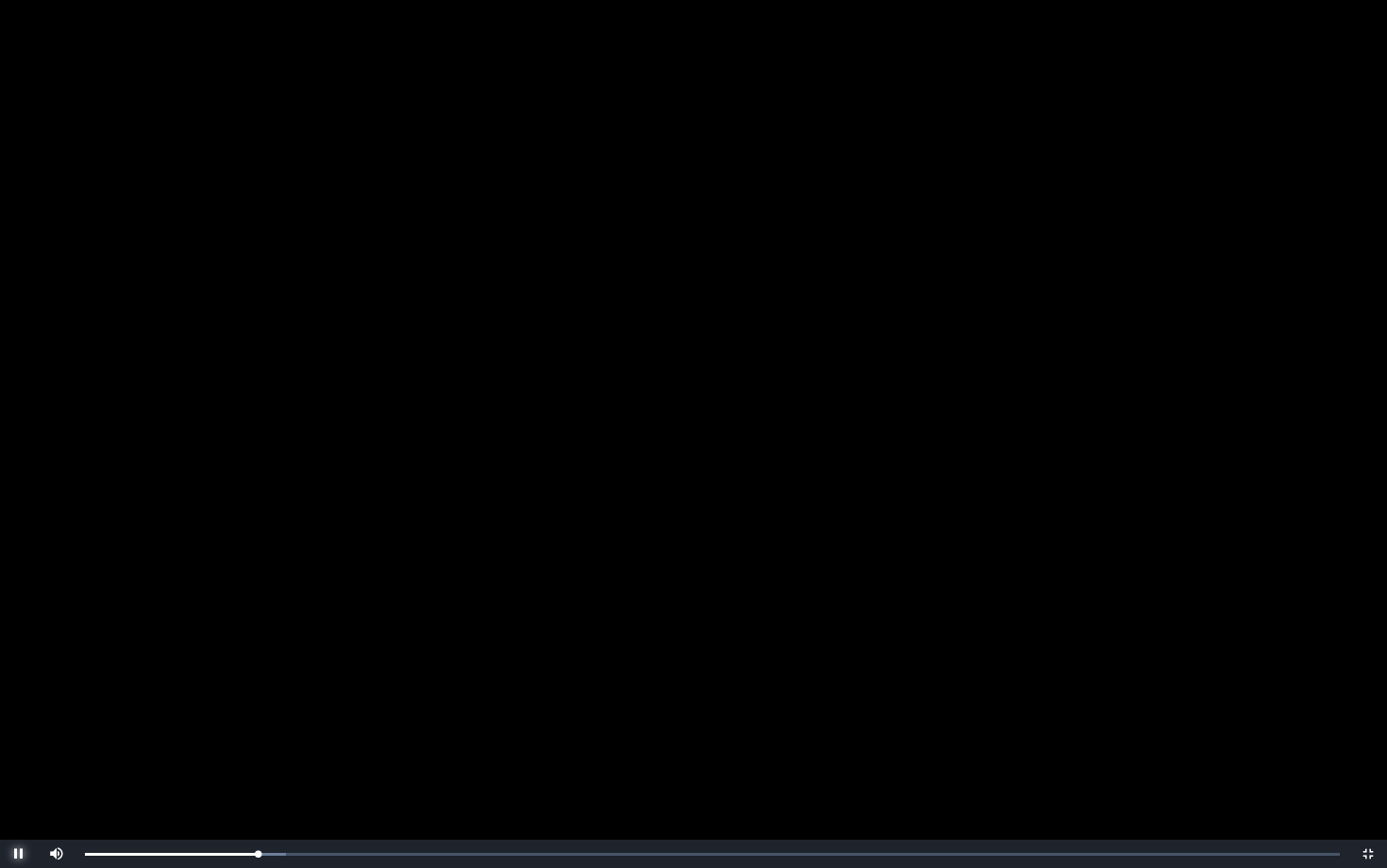 click at bounding box center [19, 854] 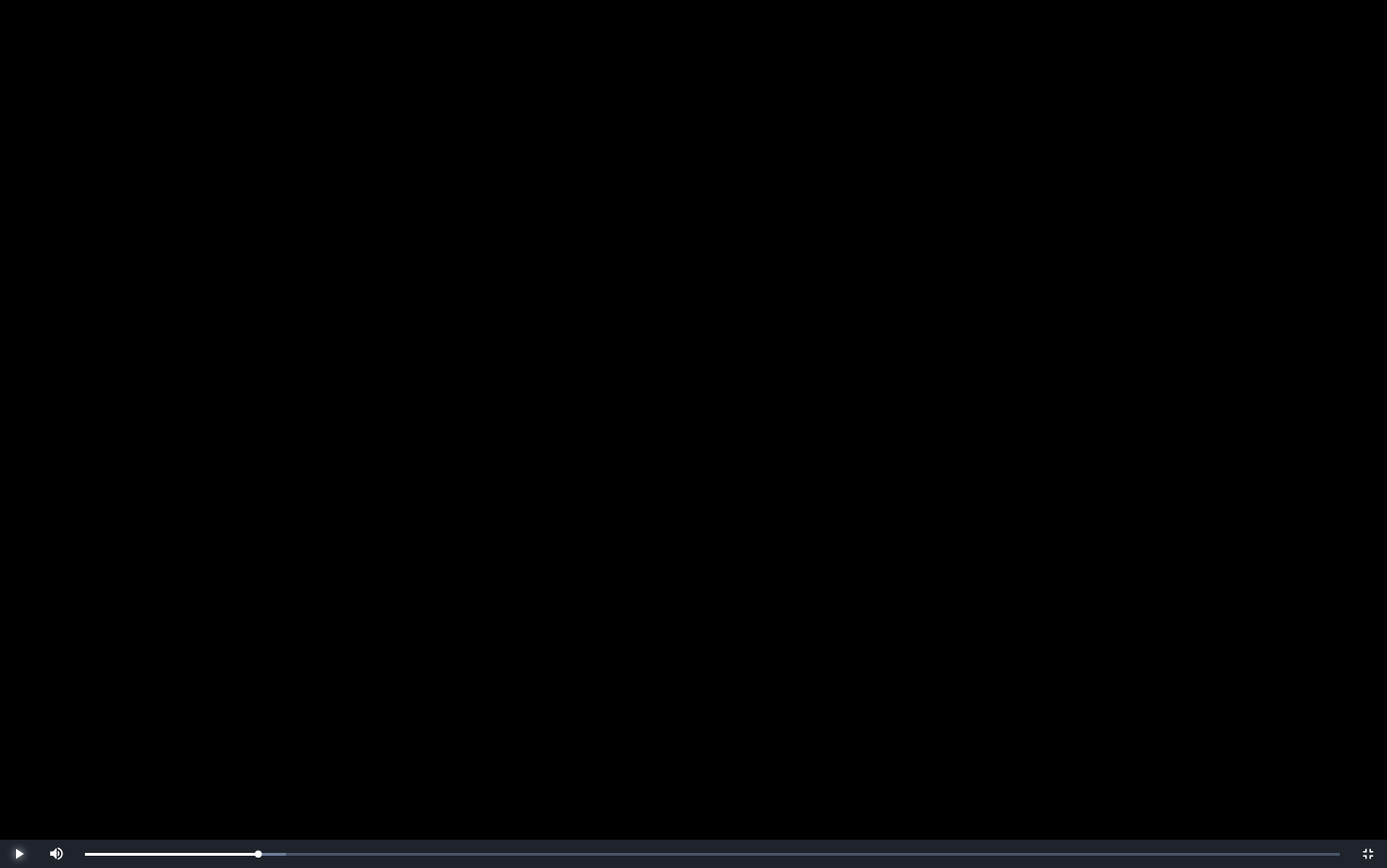 click at bounding box center (19, 854) 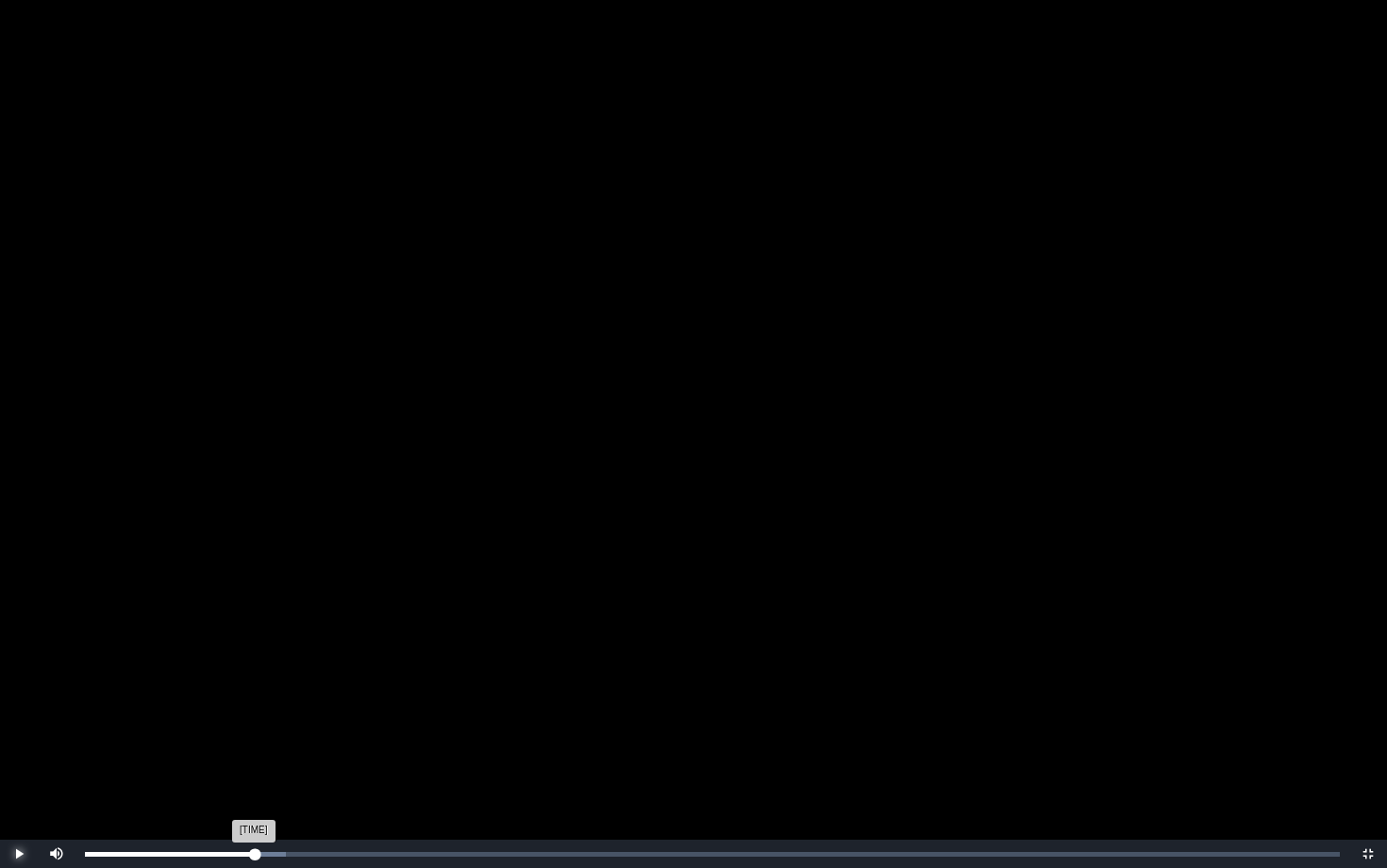 click on "[TIME] Progress : 0%" at bounding box center (170, 854) 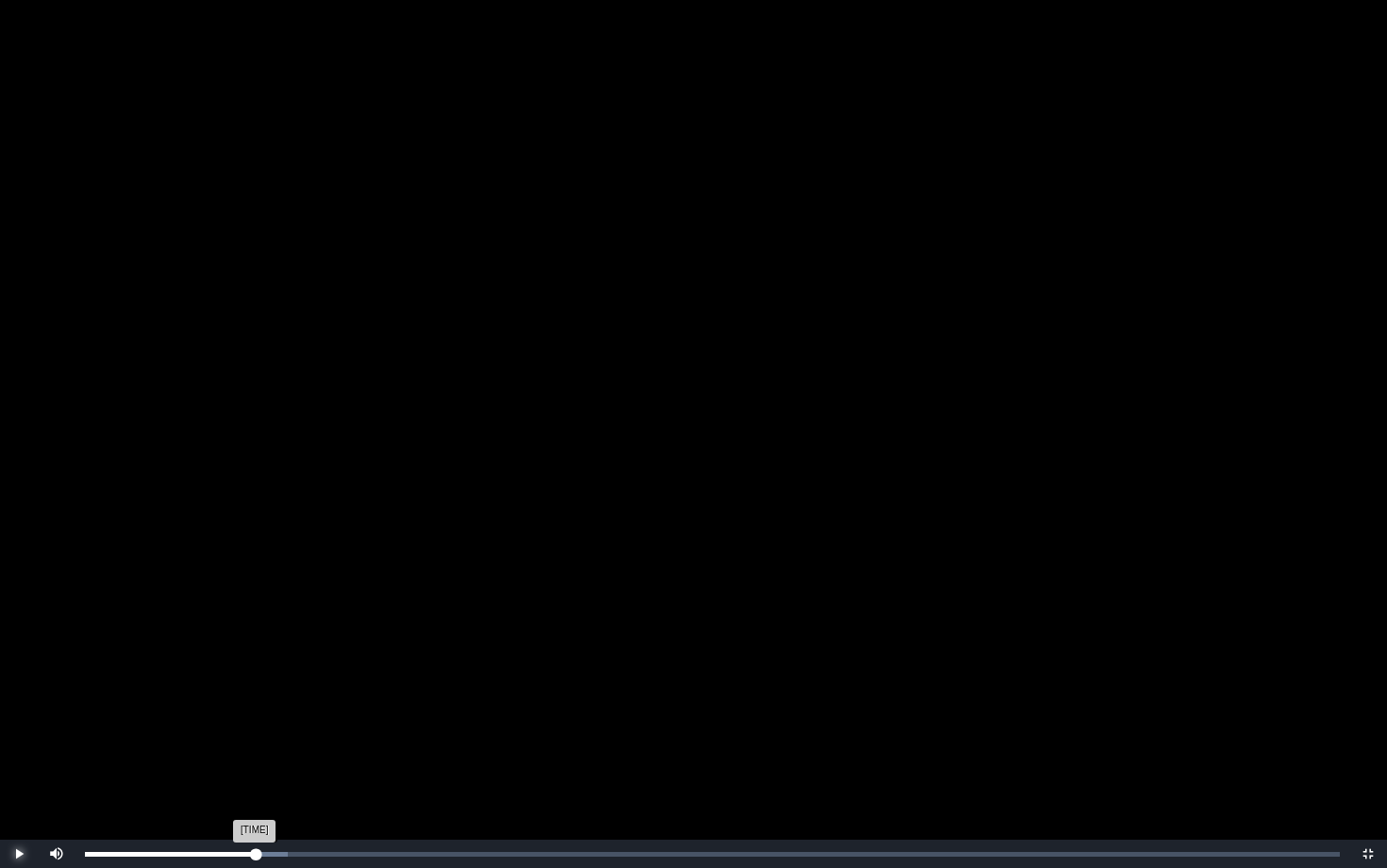 click on "[TIME] Progress : 0%" at bounding box center (171, 854) 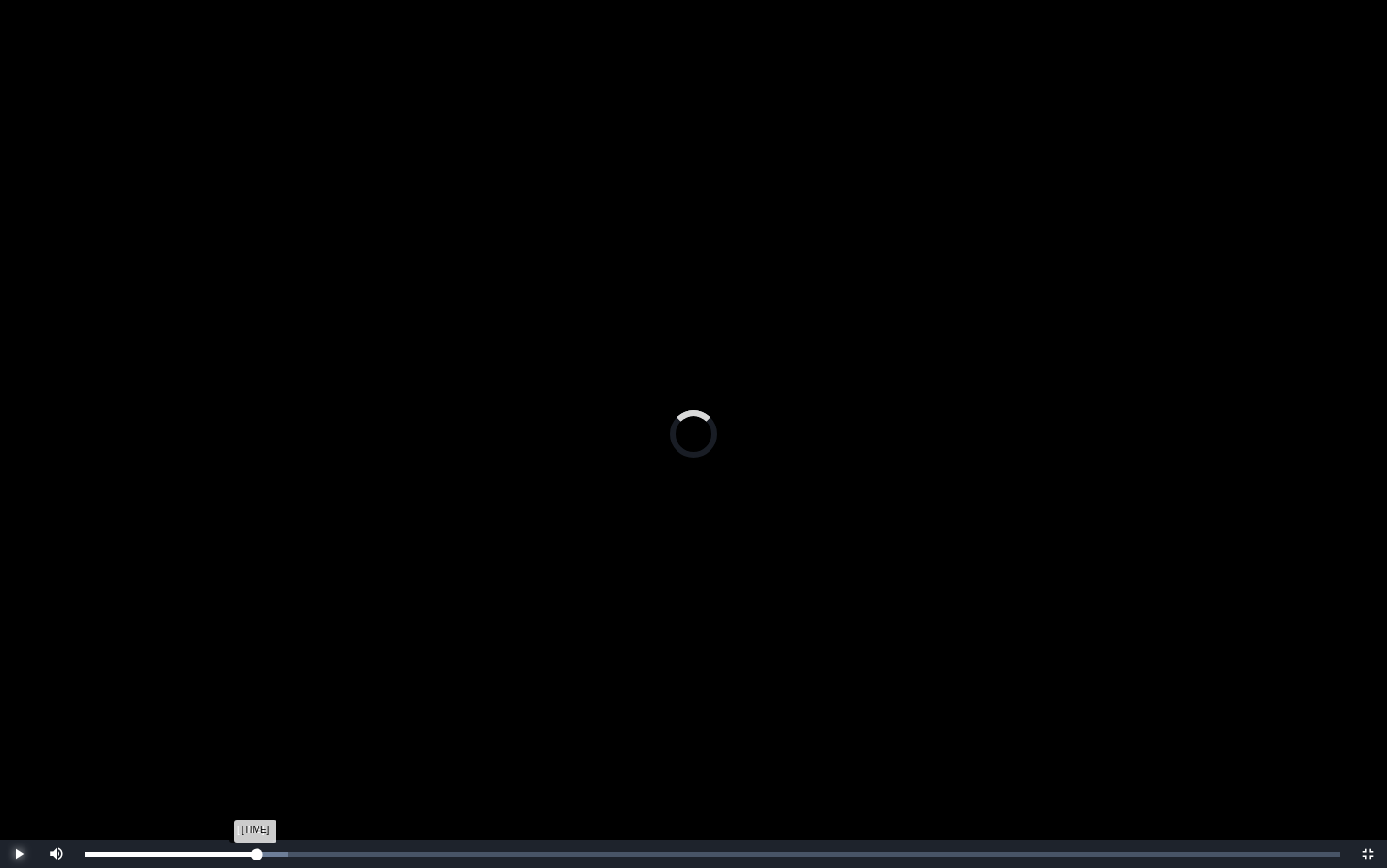 click on "[TIME] Progress : 0%" at bounding box center (171, 854) 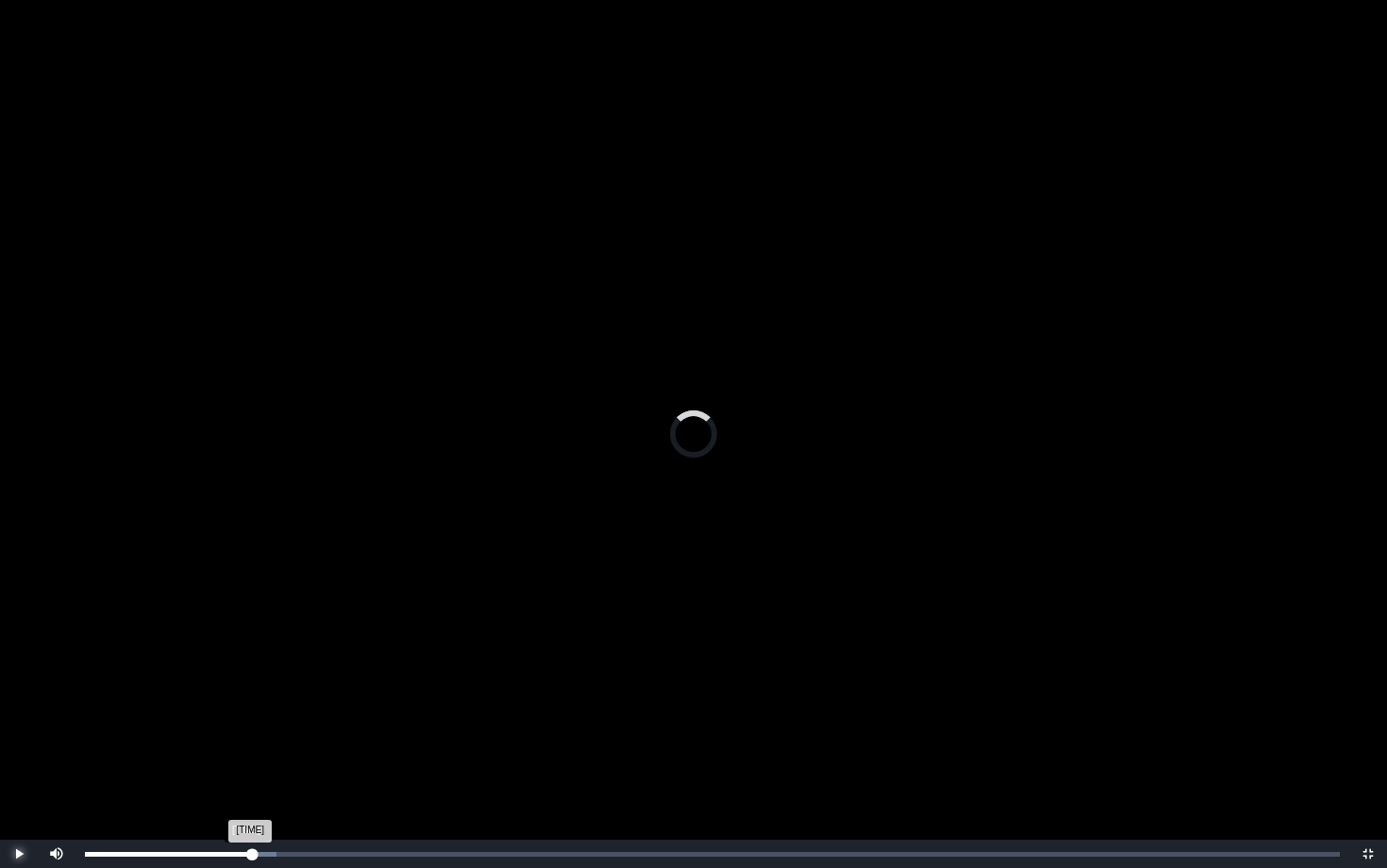 click on "[TIME] Progress : 0%" at bounding box center (168, 854) 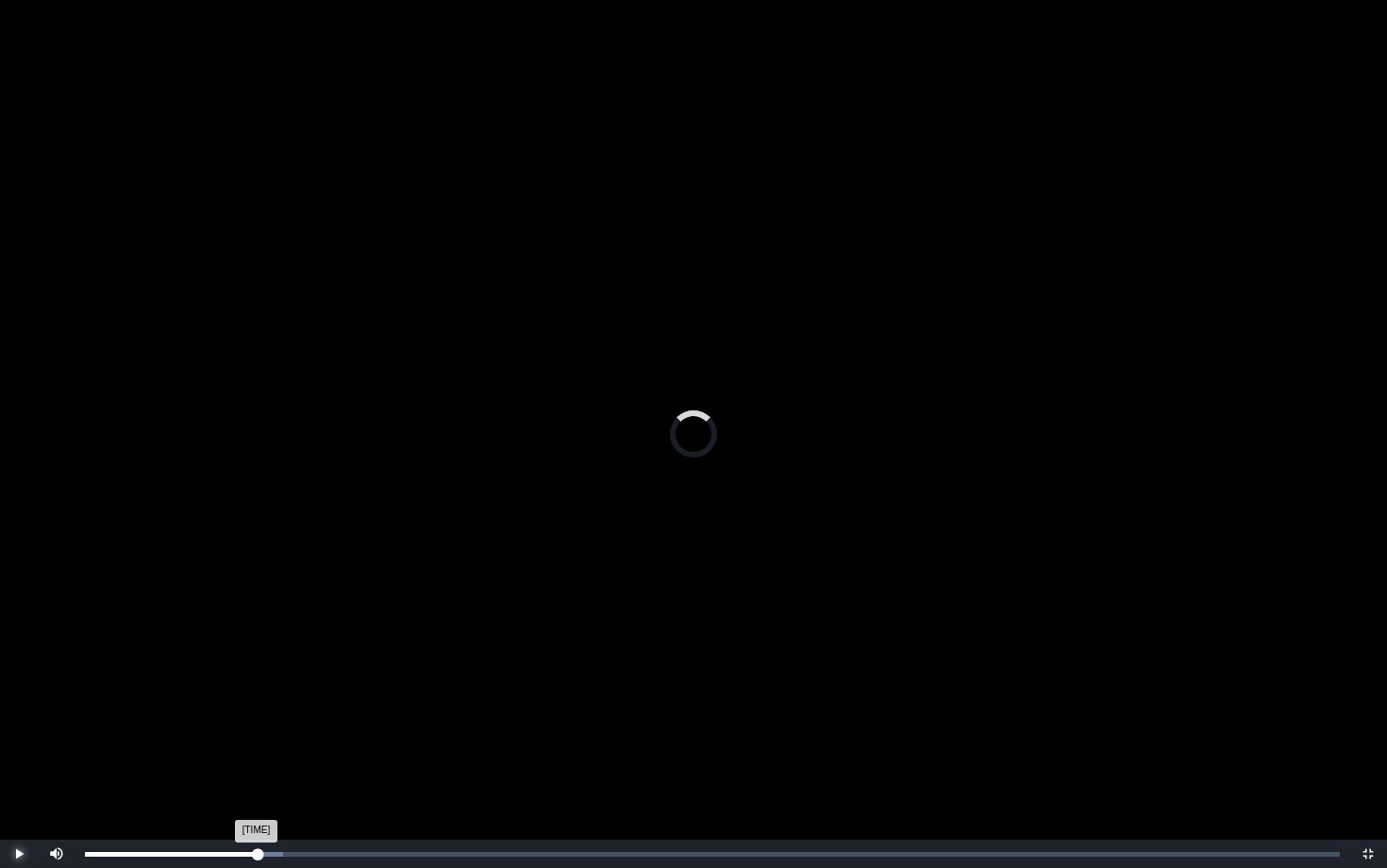 click on "[TIME] Progress : 0%" at bounding box center [172, 854] 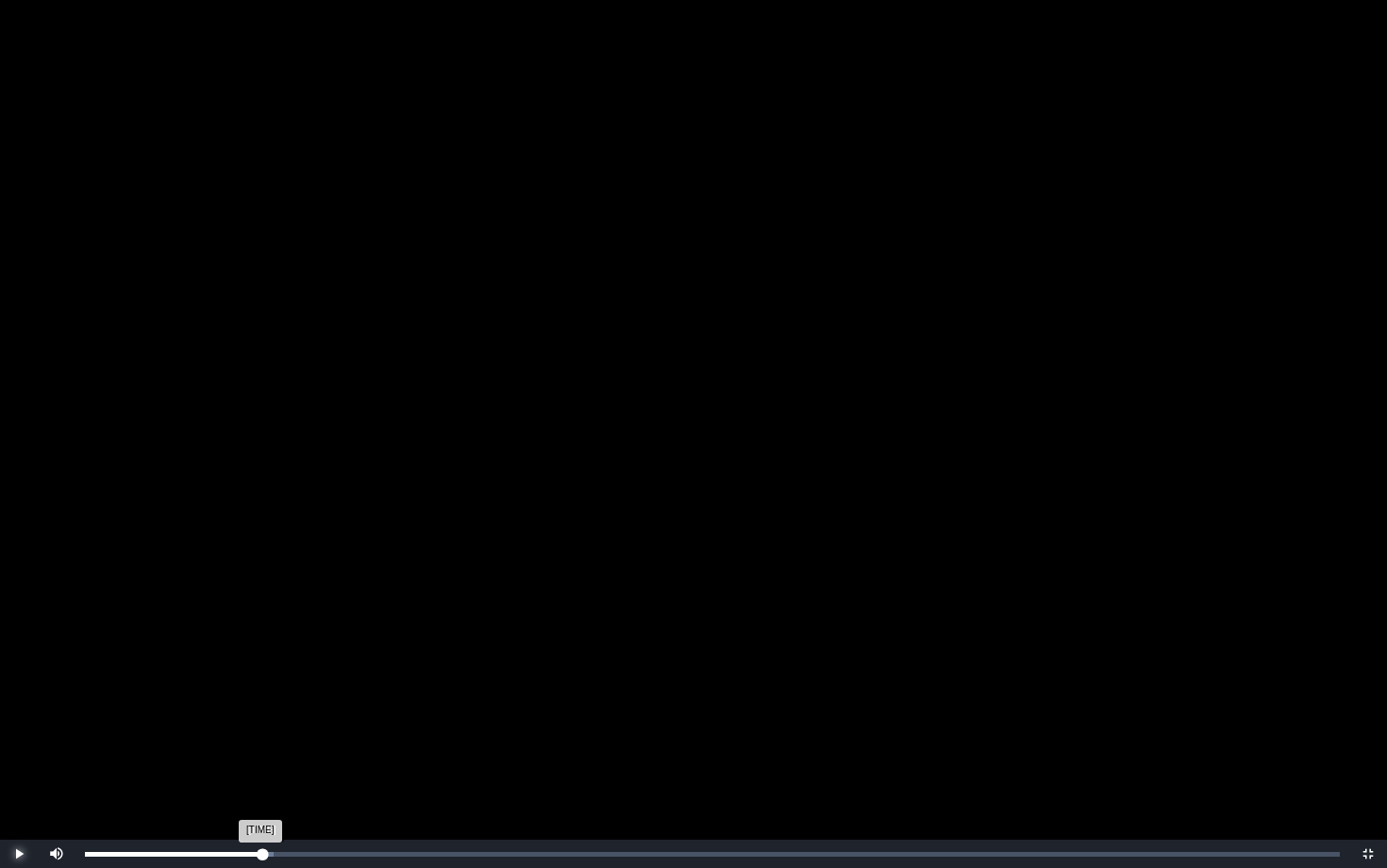 click on "Loaded : 0% [TIME] [TIME] Progress : 0%" at bounding box center (712, 854) 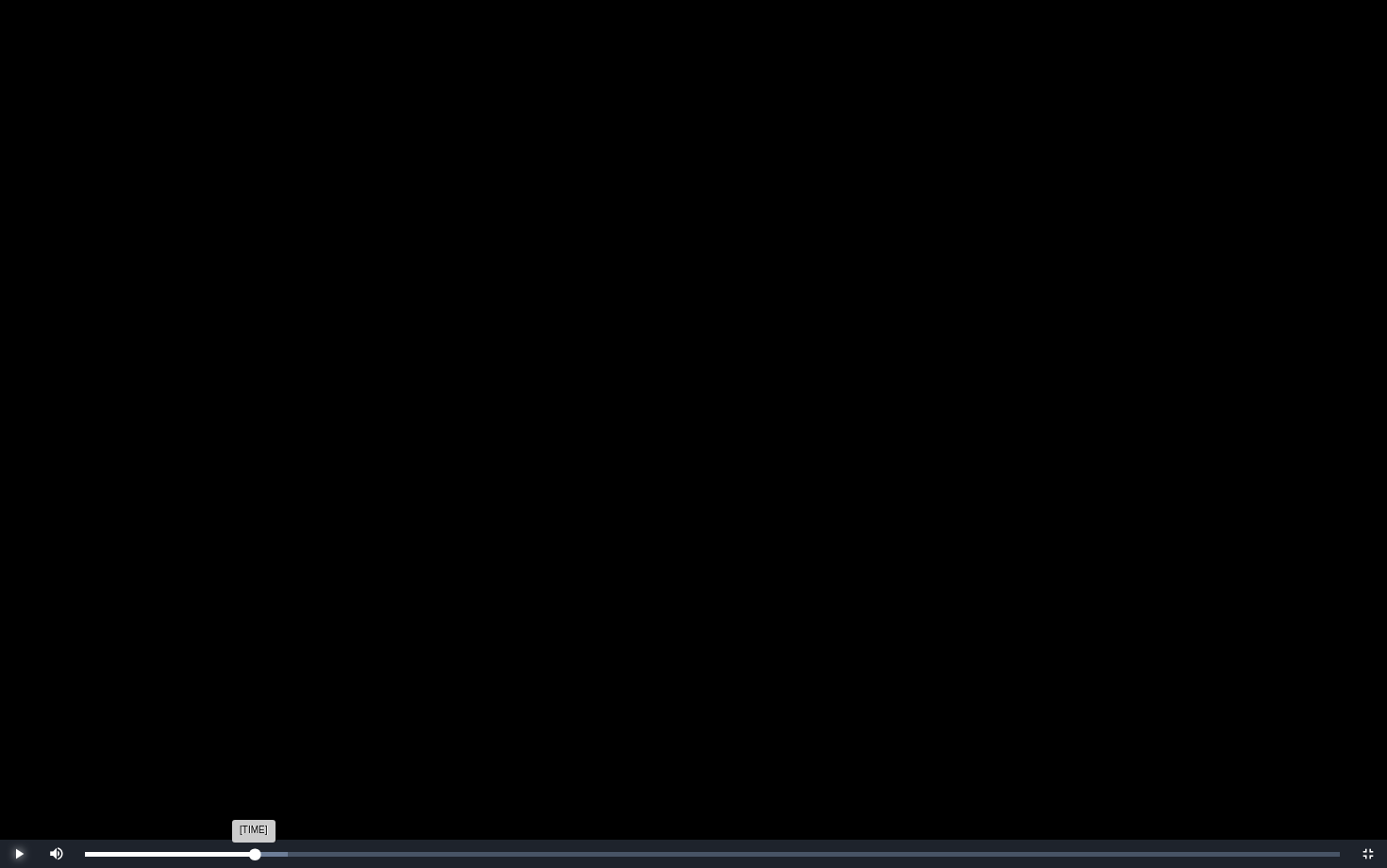 click on "[TIME] Progress : 0%" at bounding box center [170, 854] 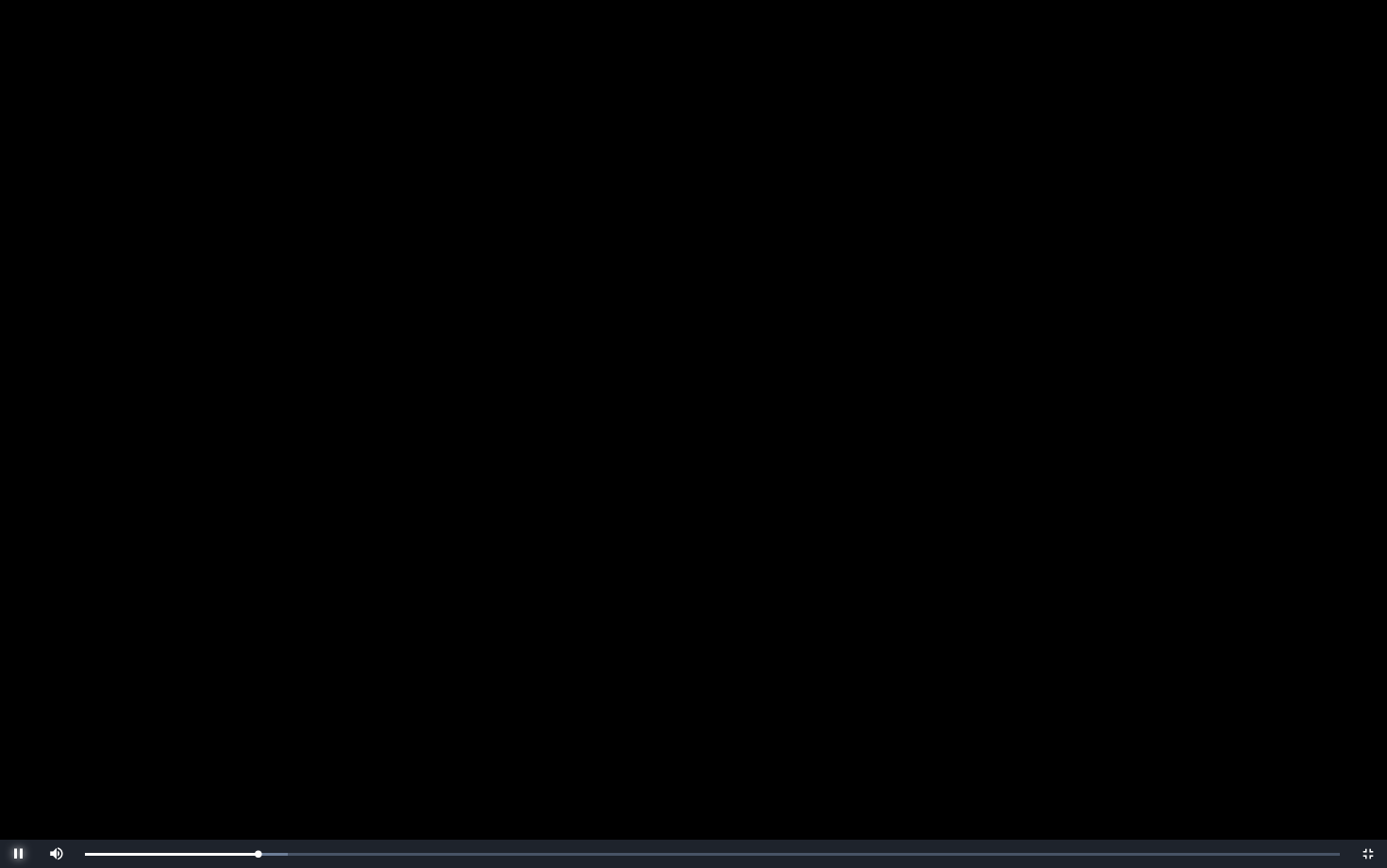 click at bounding box center (19, 854) 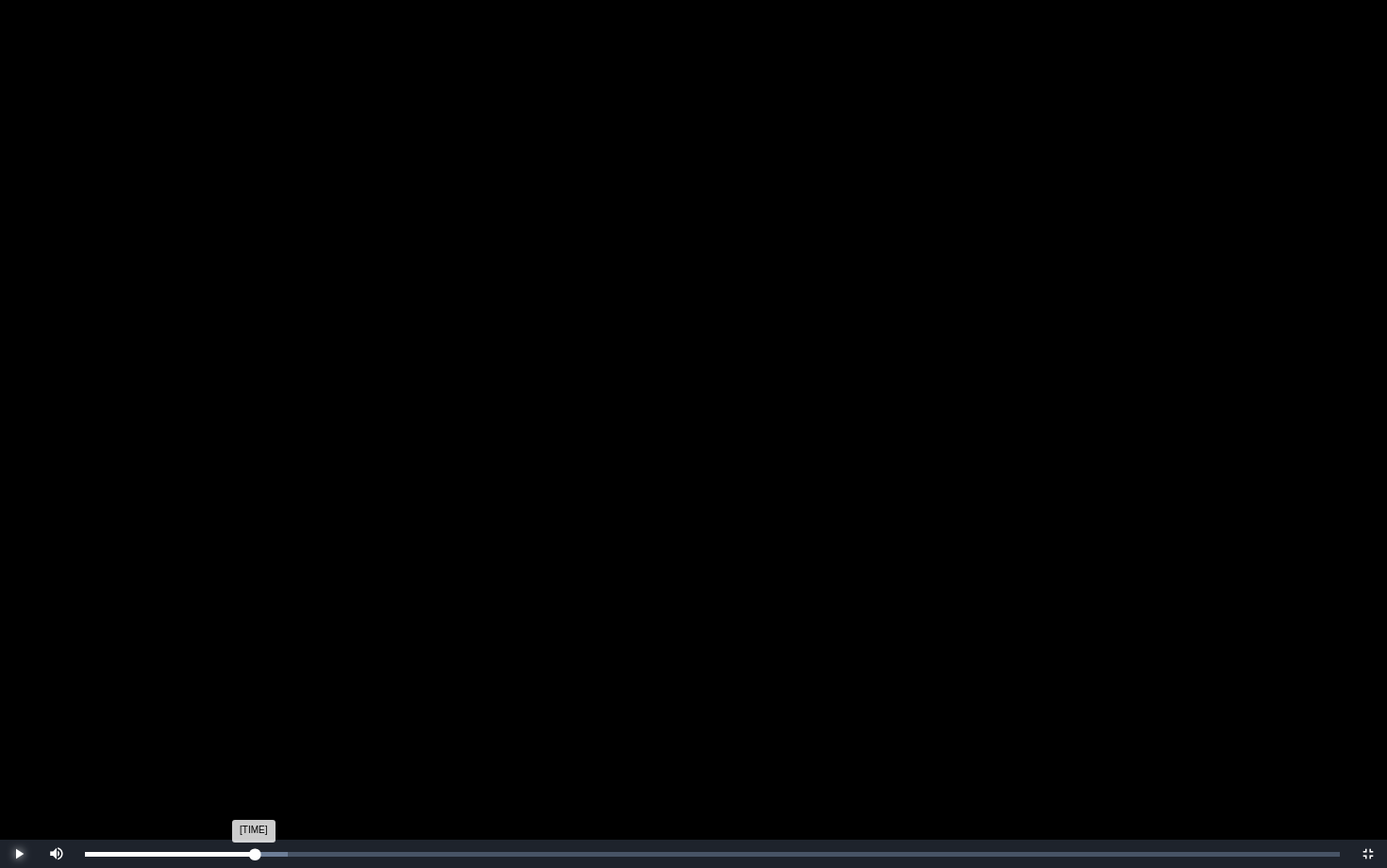 click on "[TIME] Progress : 0%" at bounding box center [170, 854] 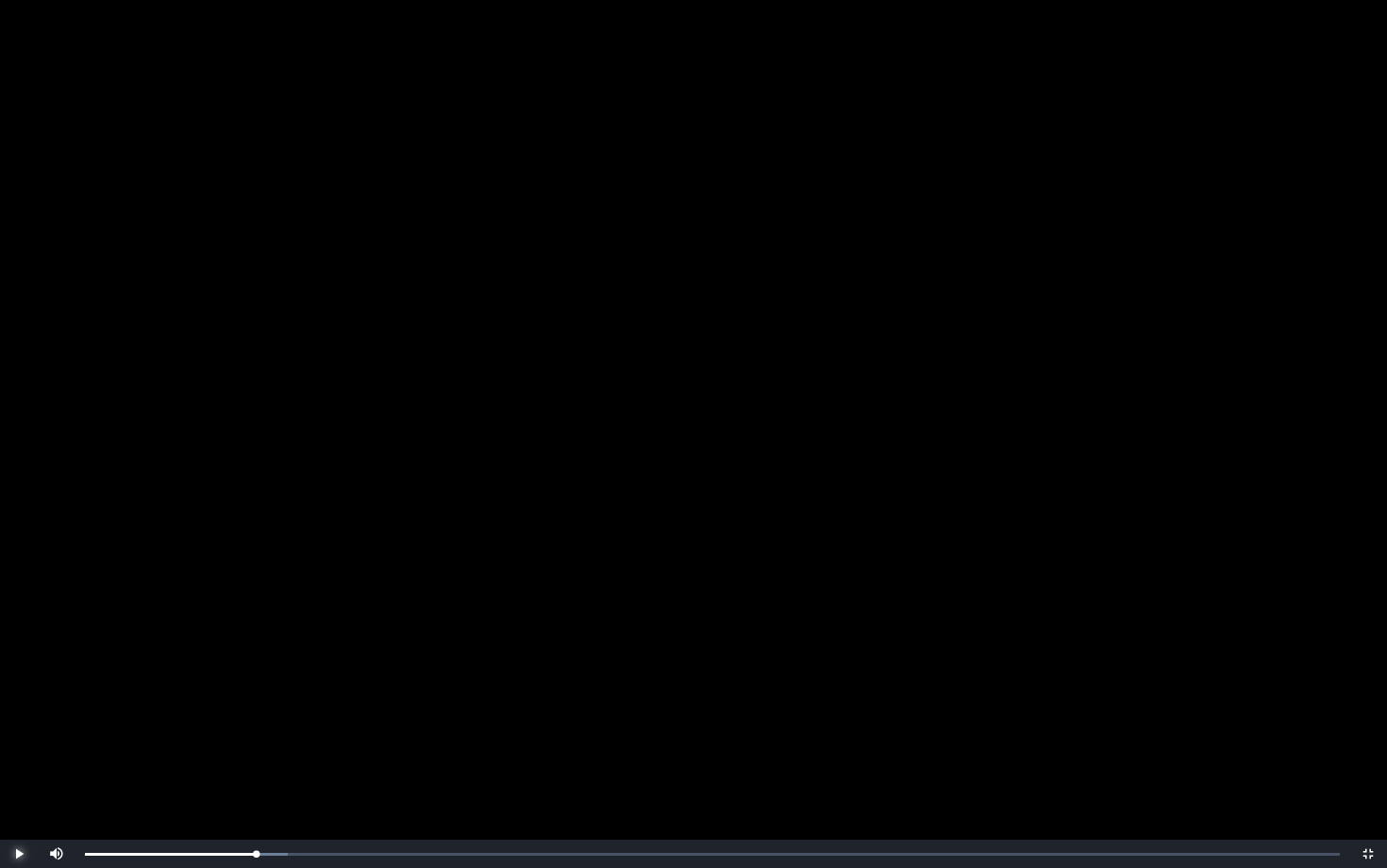 click at bounding box center (19, 854) 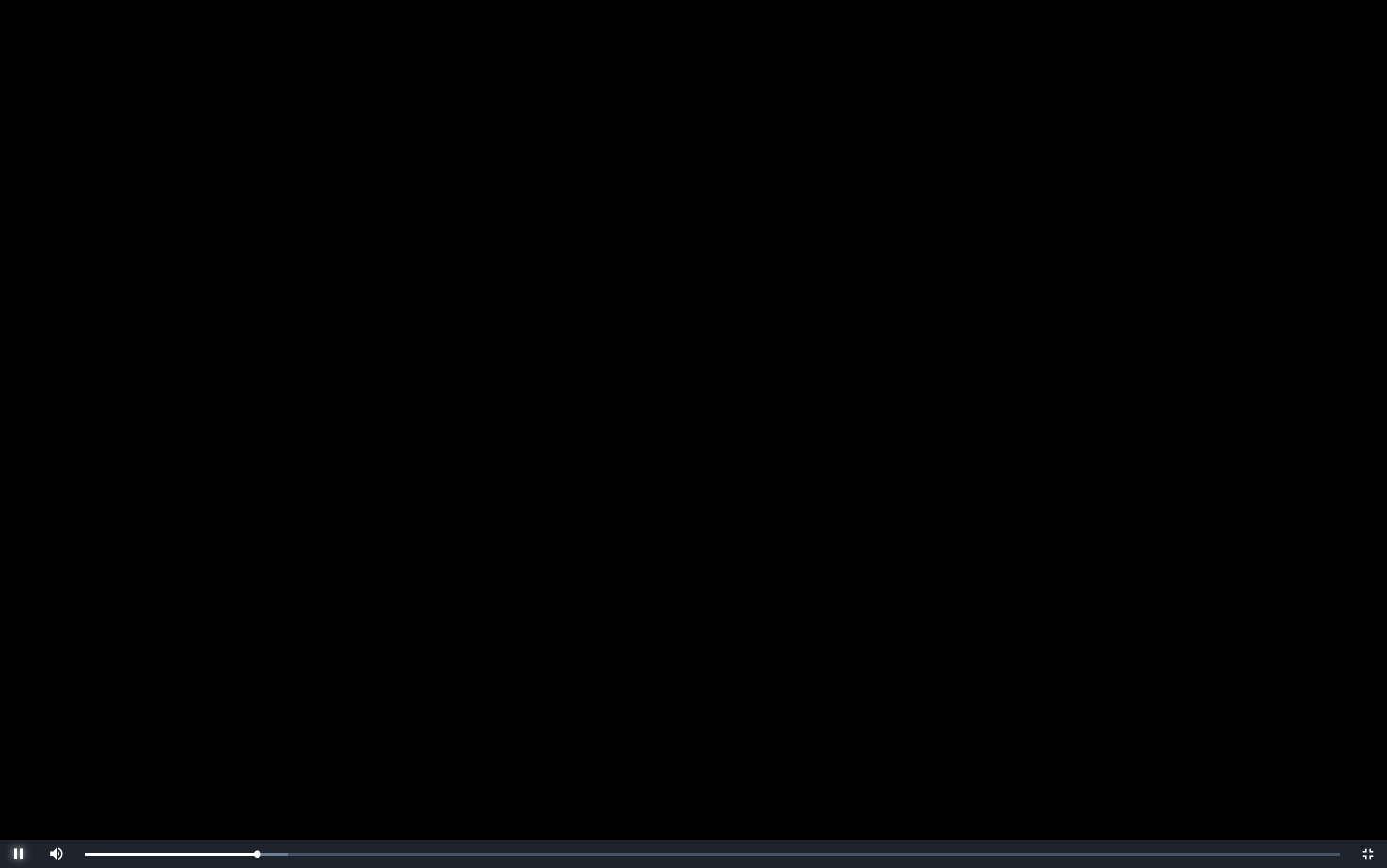 click at bounding box center [19, 854] 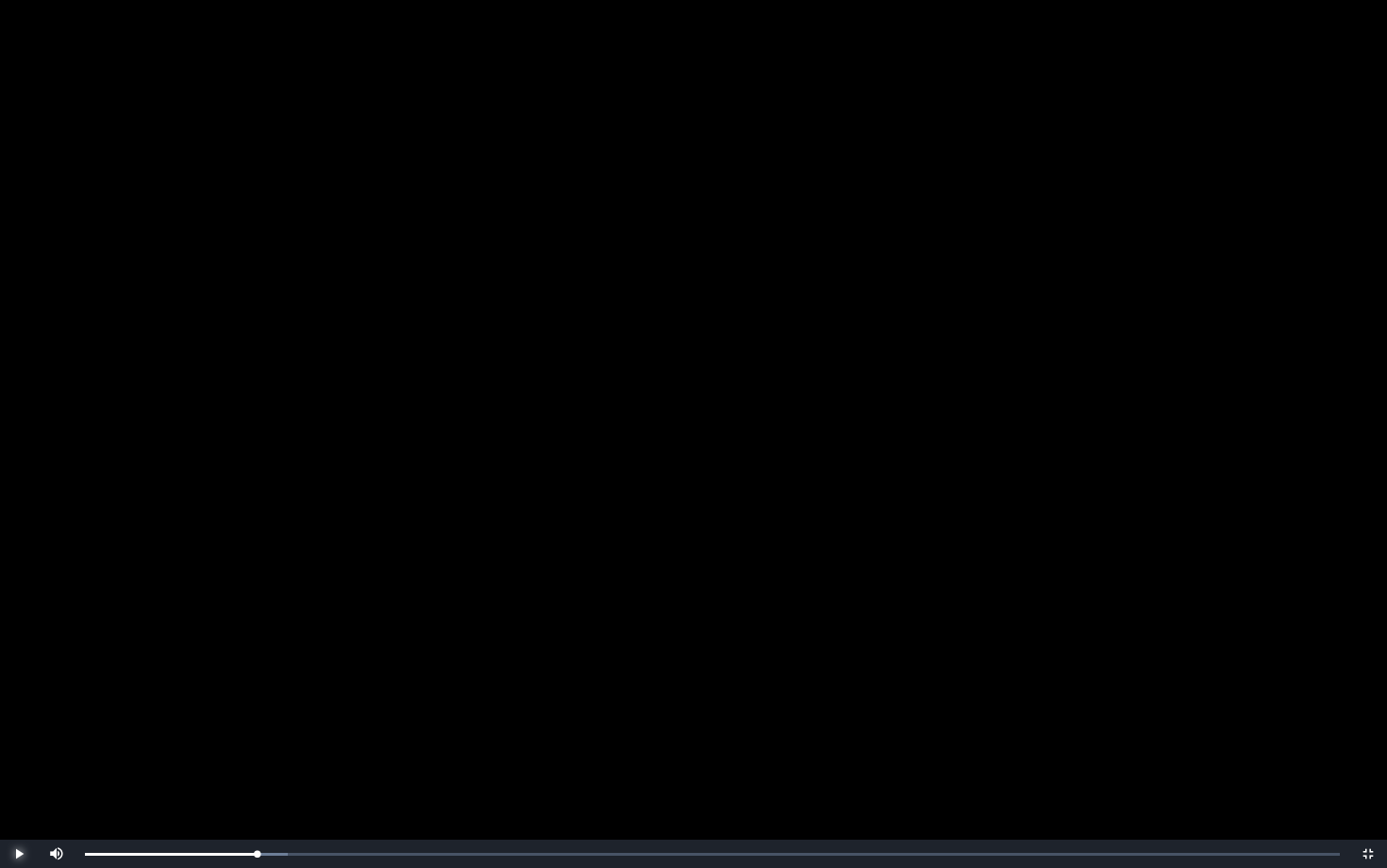 type 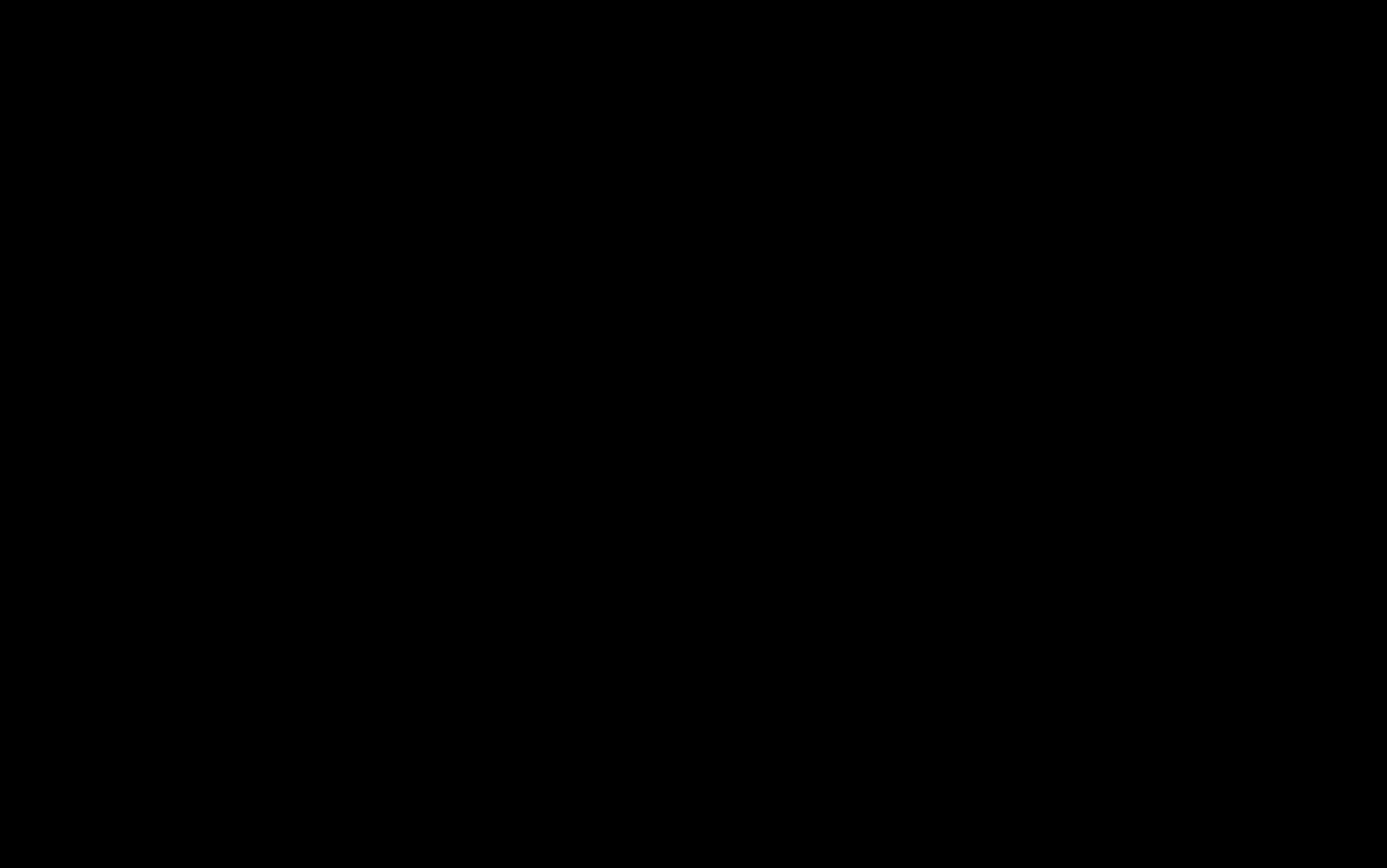 click at bounding box center (19, 854) 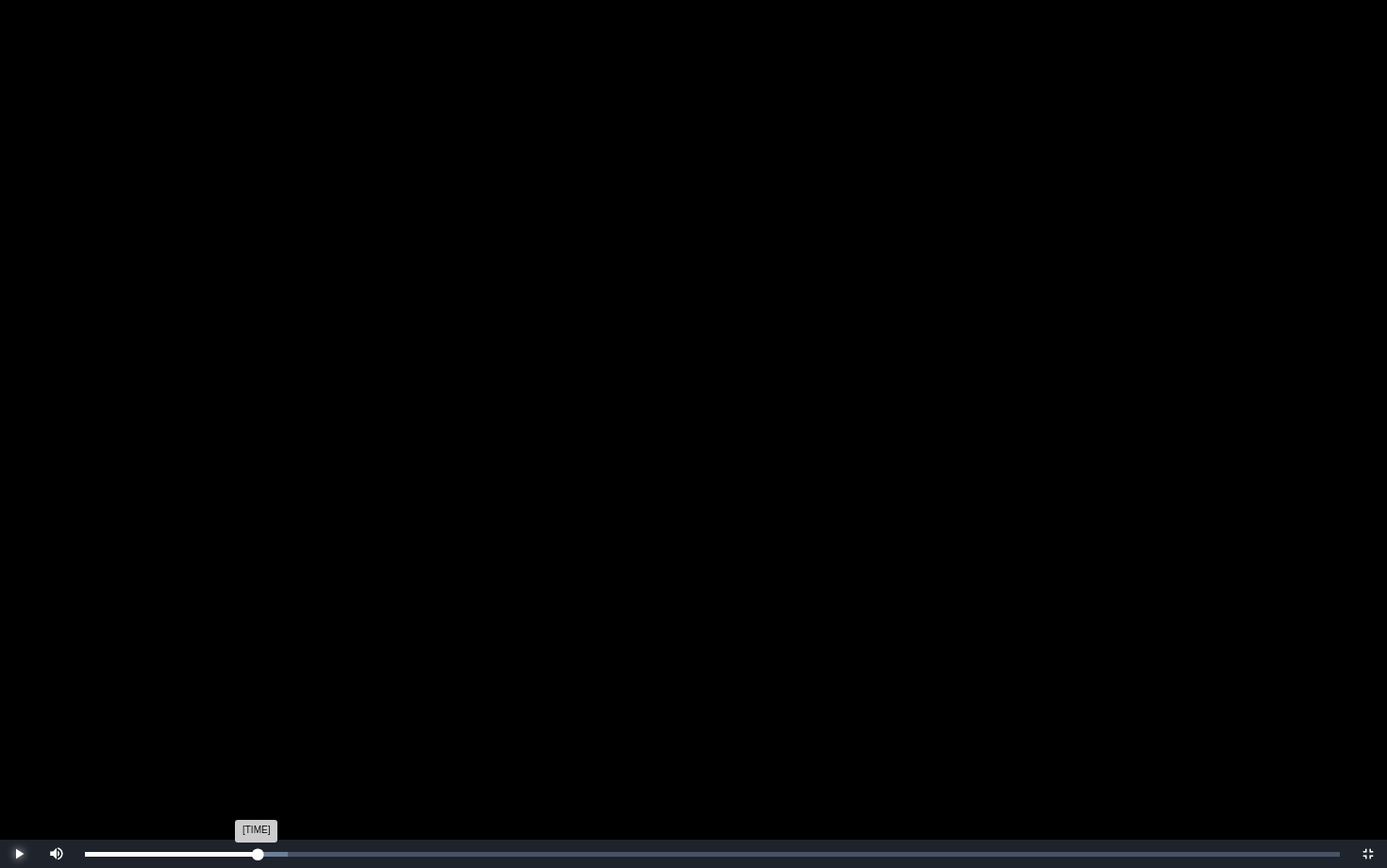 click on "[TIME] Progress : 0%" at bounding box center (172, 854) 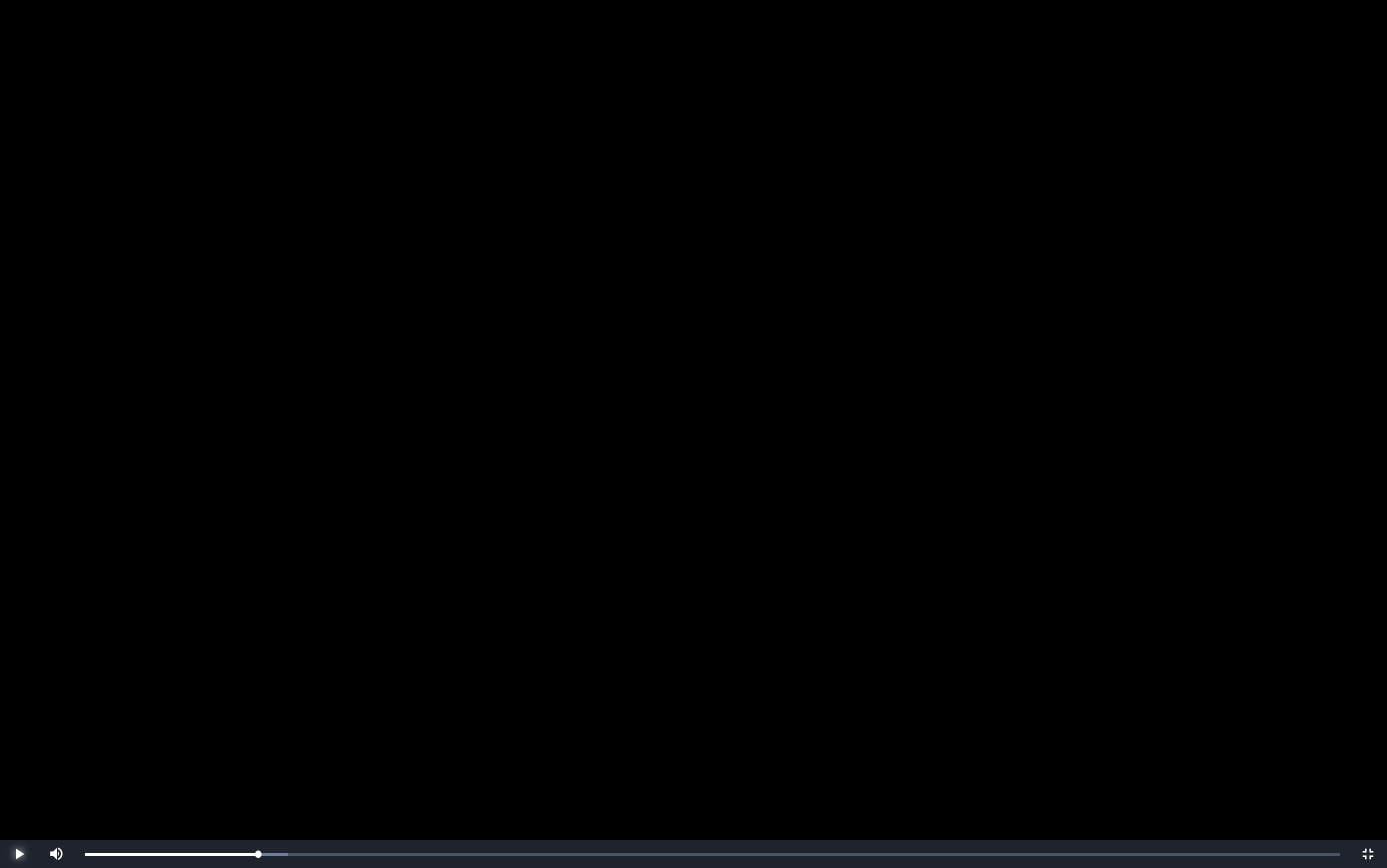 click at bounding box center (19, 854) 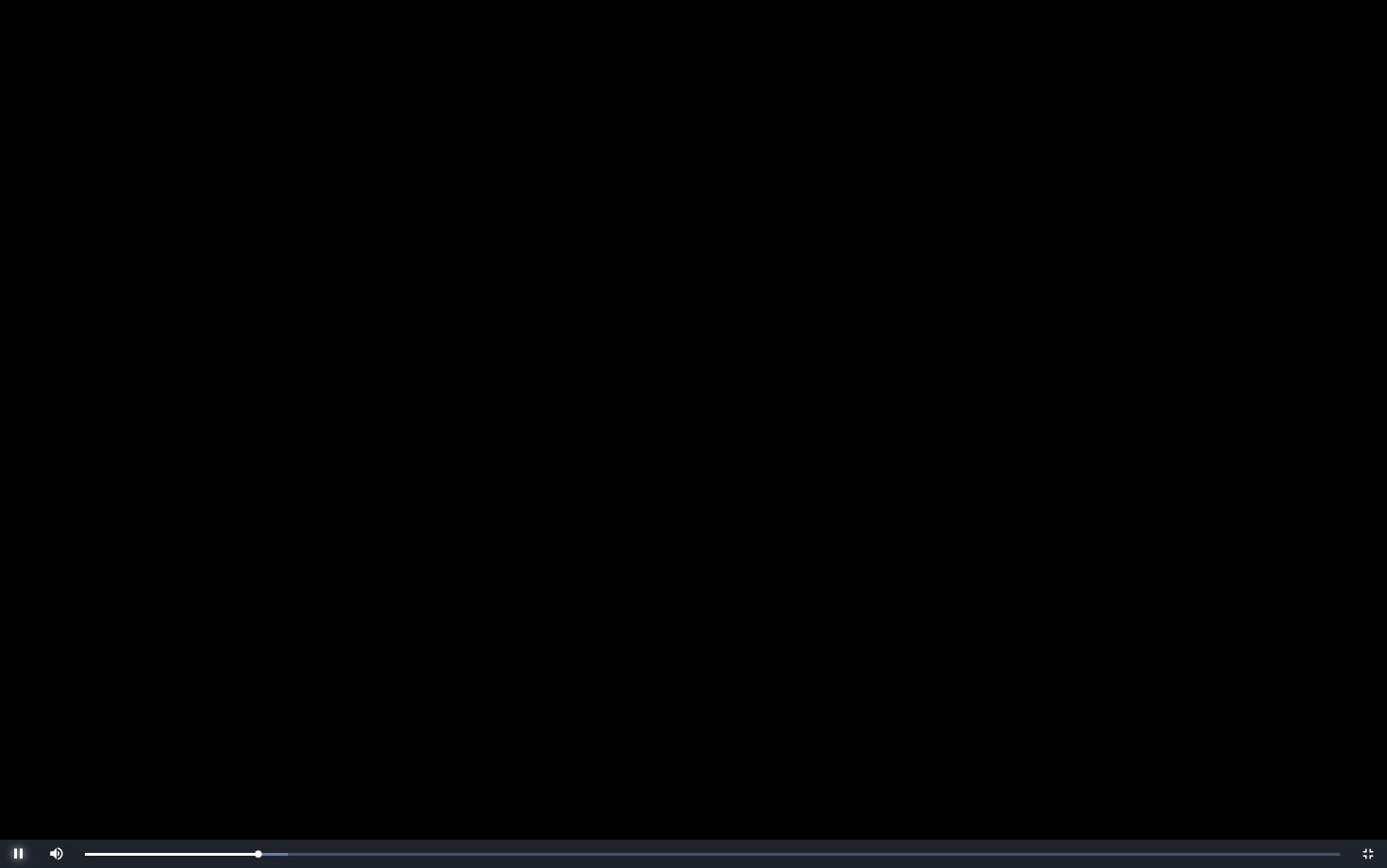 click at bounding box center [19, 854] 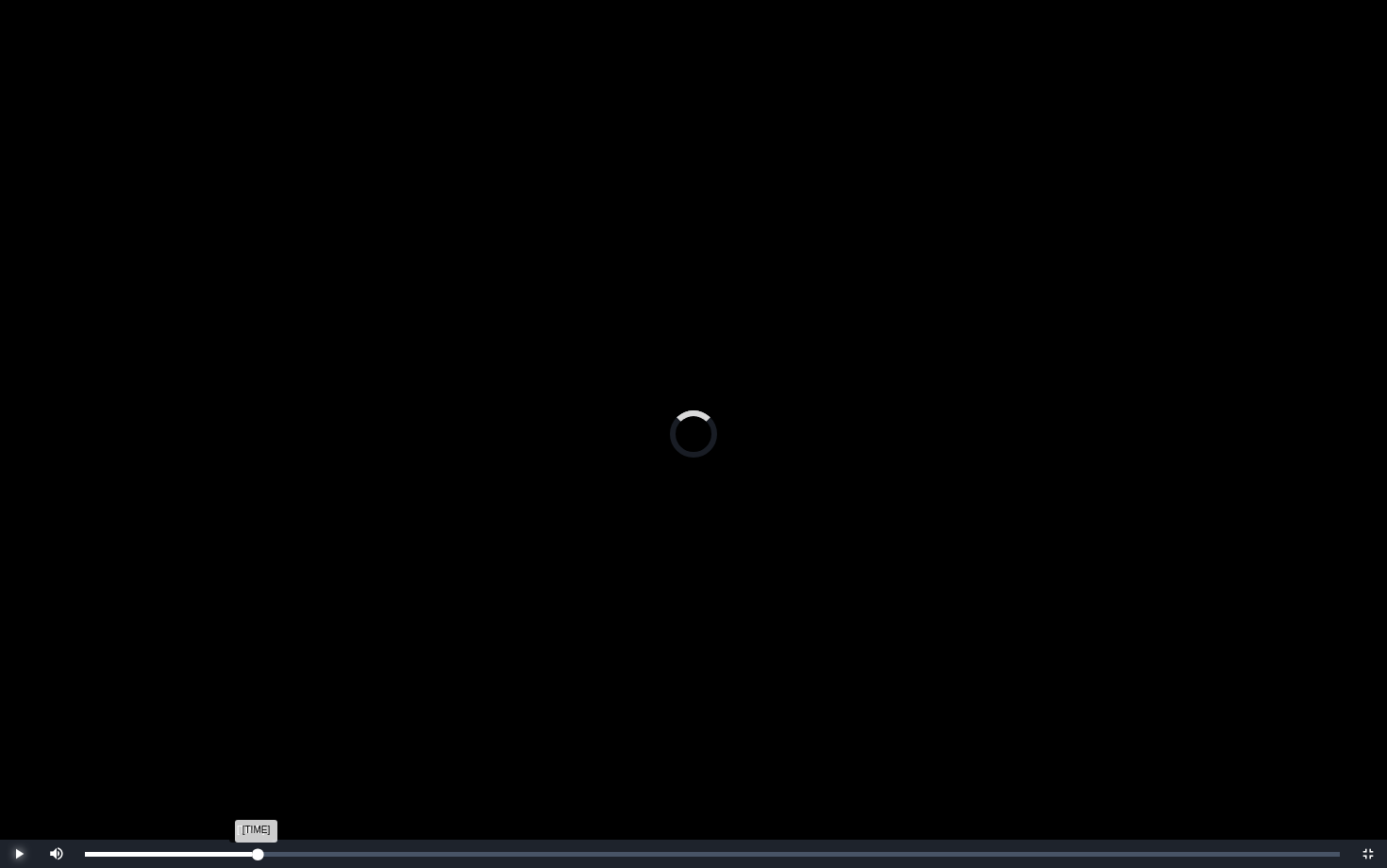 click on "[TIME] Progress : 0%" at bounding box center (172, 854) 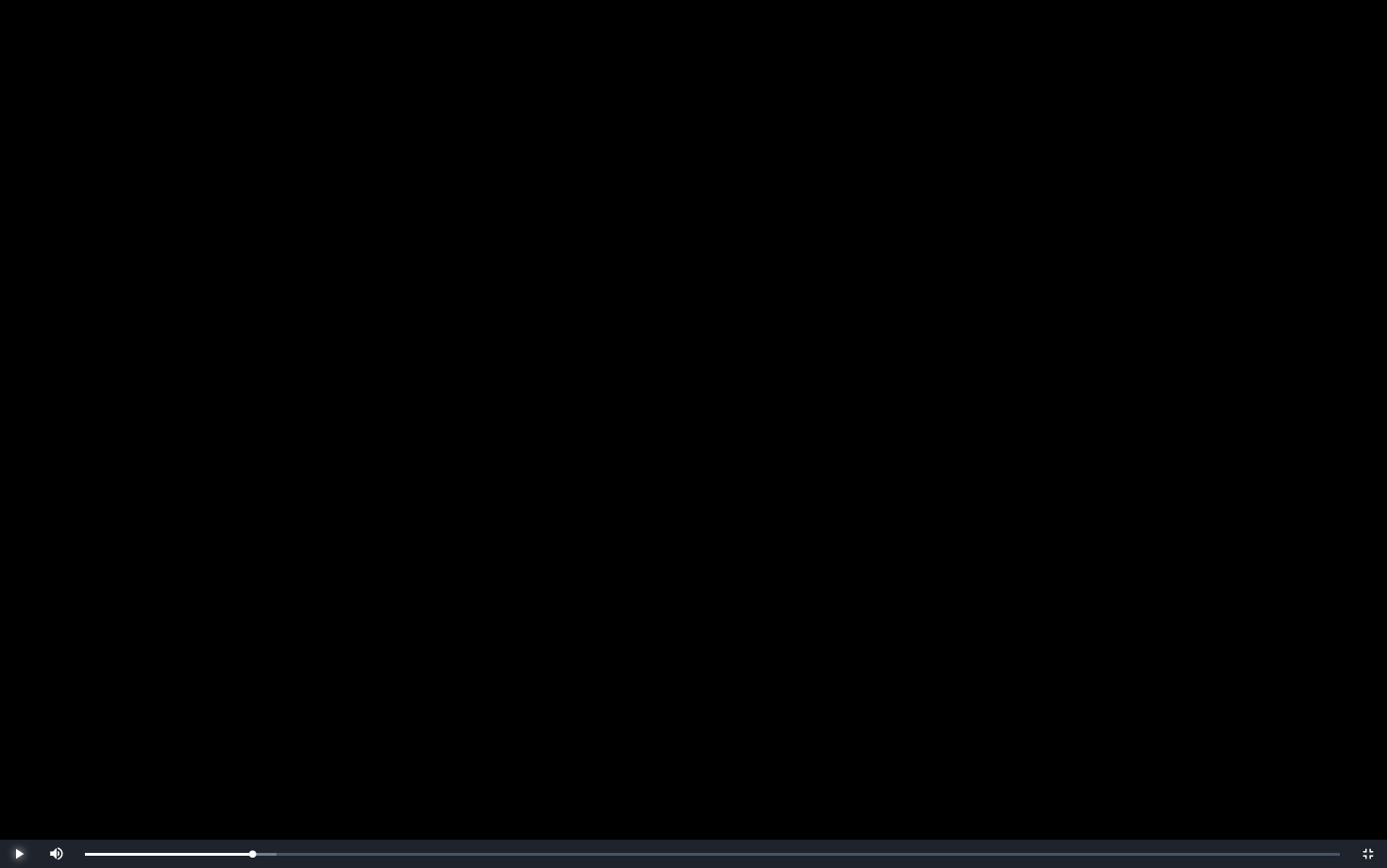 click at bounding box center (19, 854) 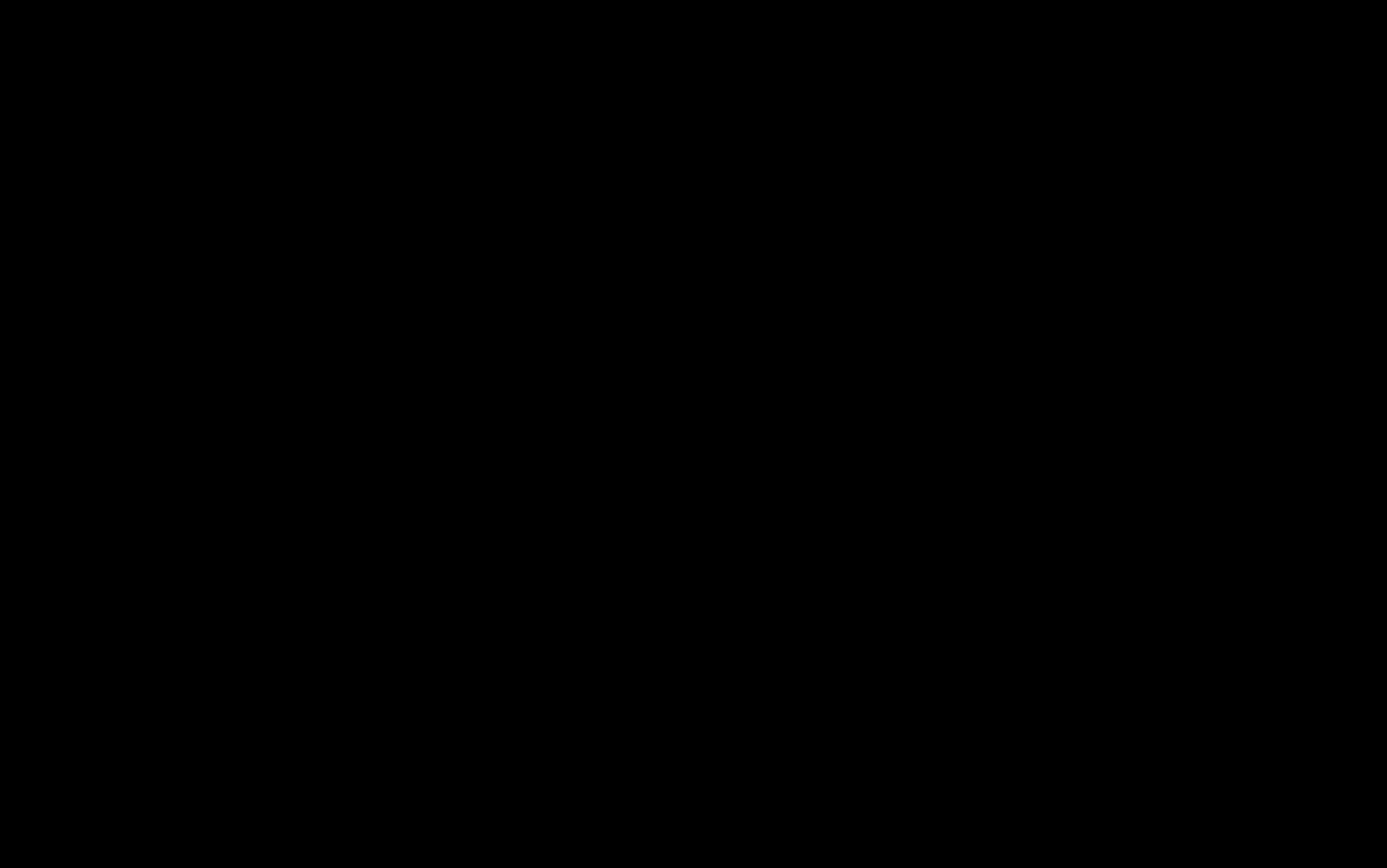click at bounding box center [19, 854] 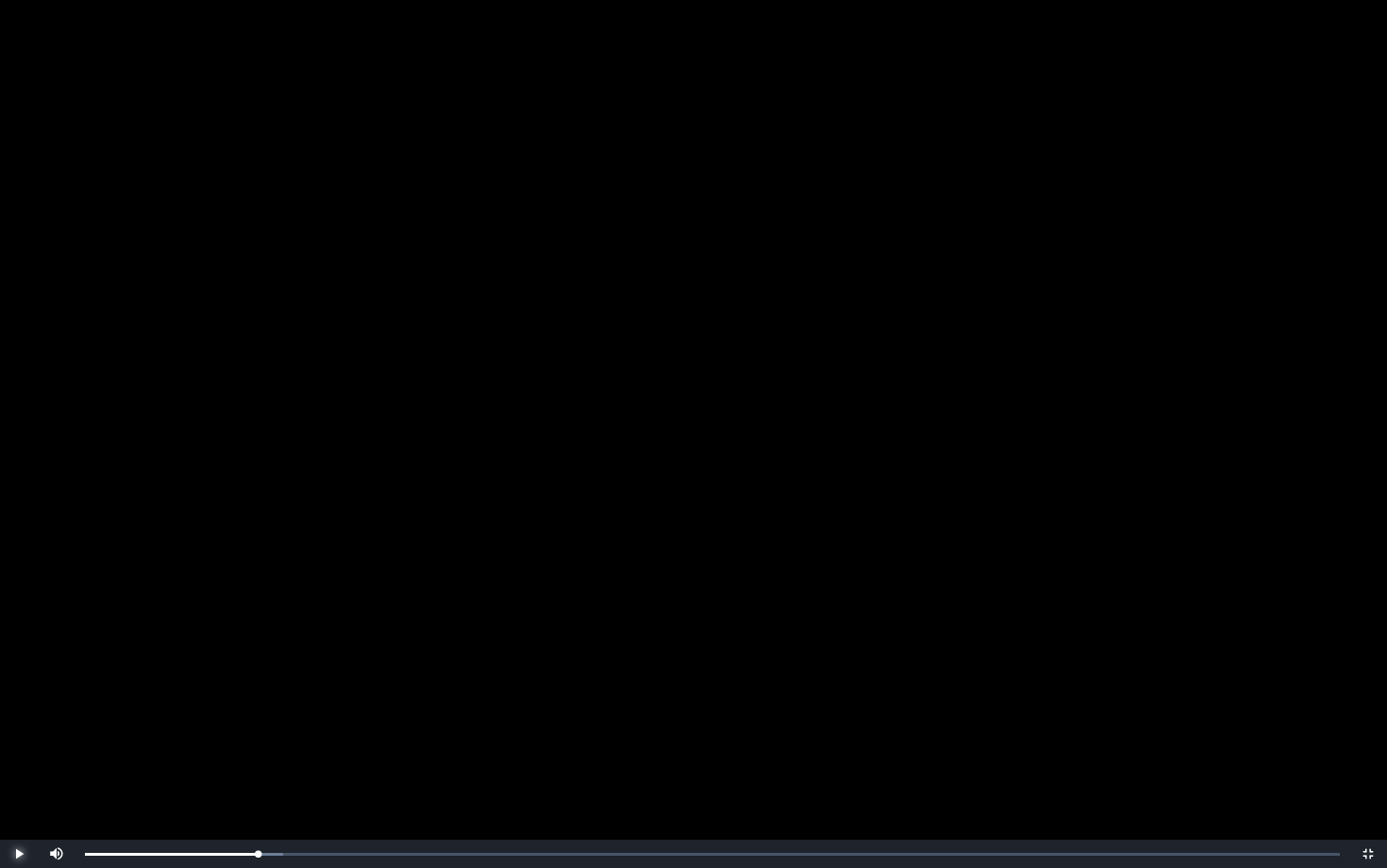click at bounding box center [19, 854] 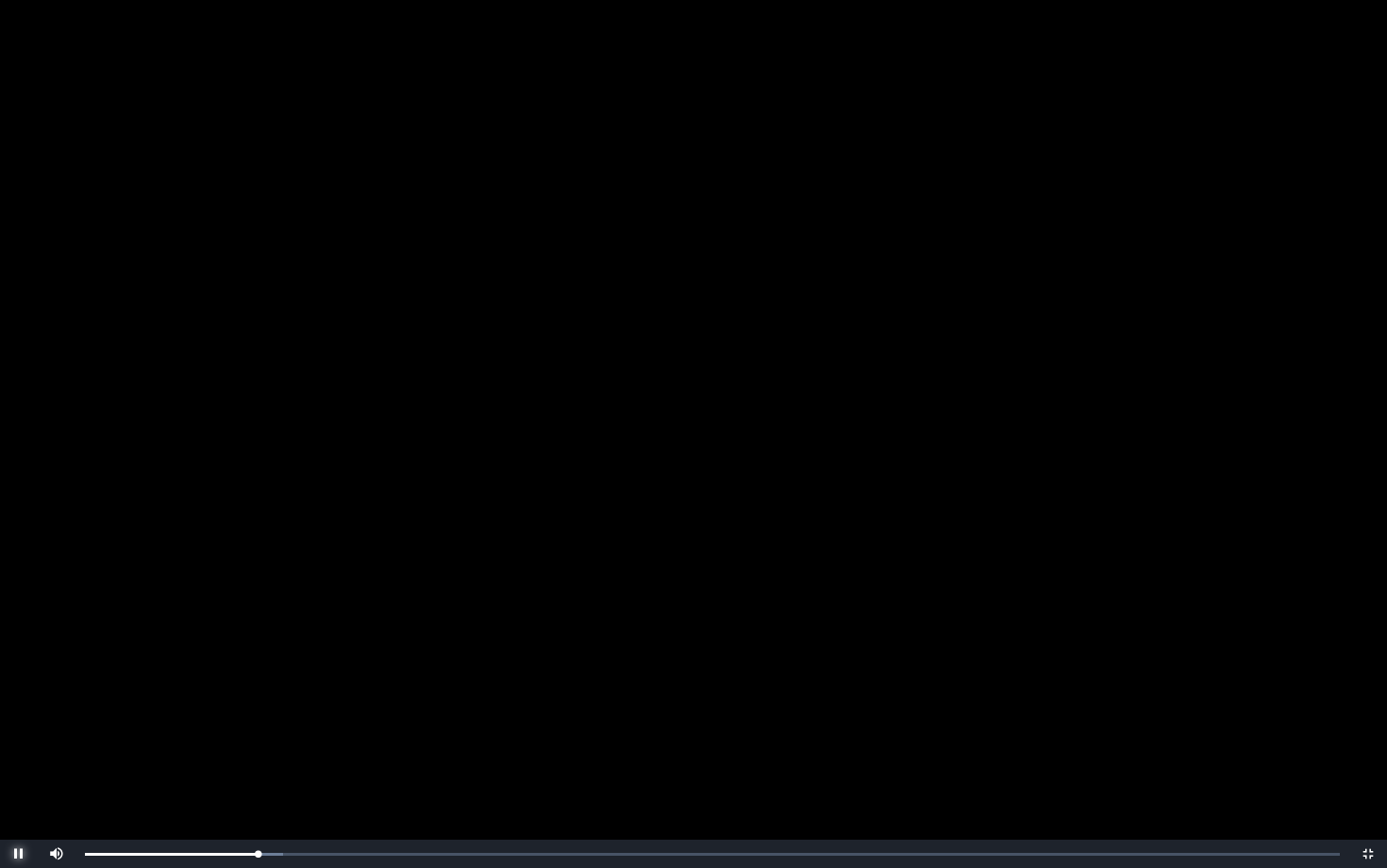 click at bounding box center (19, 854) 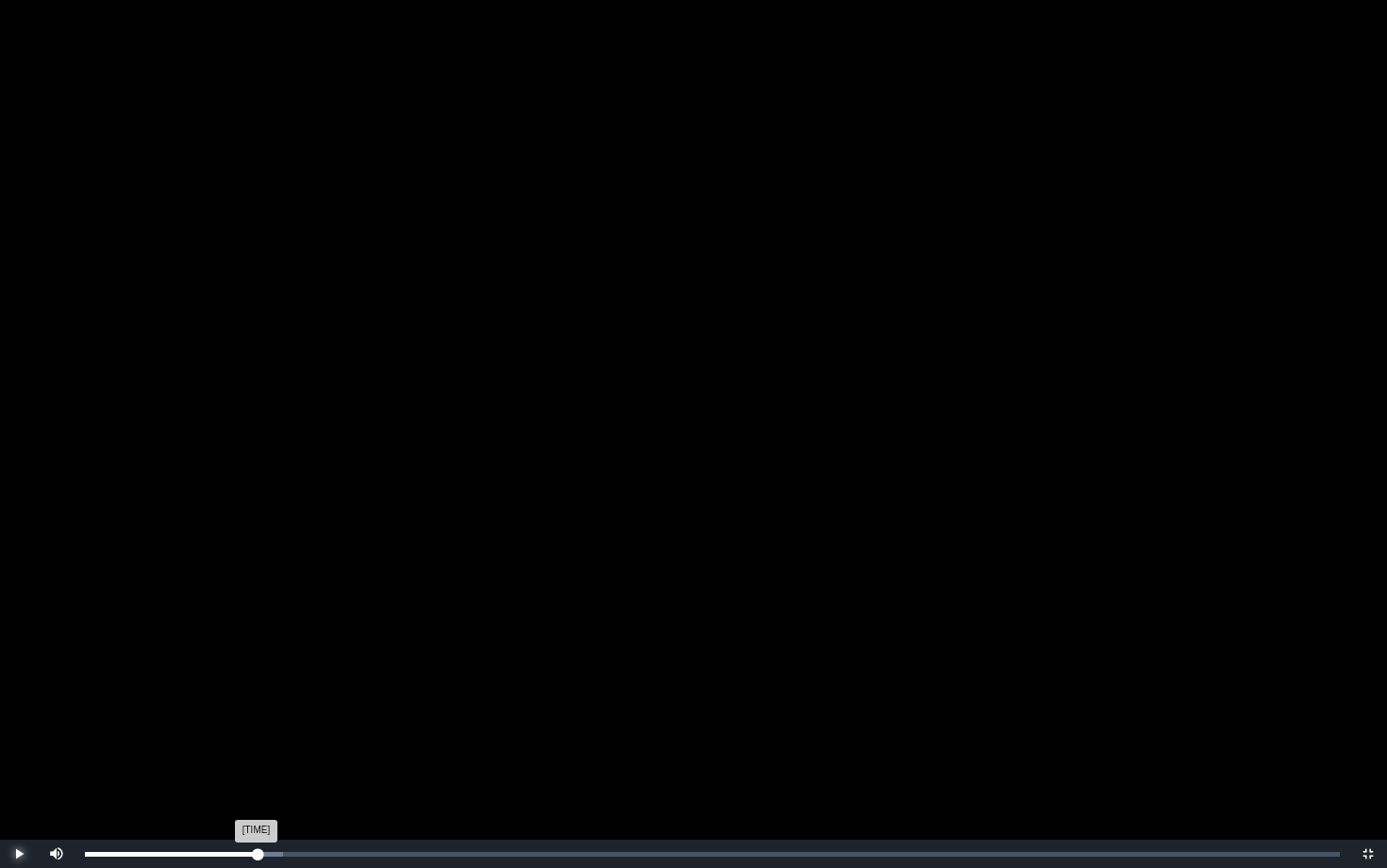click on "[TIME] Progress : 0%" at bounding box center (172, 854) 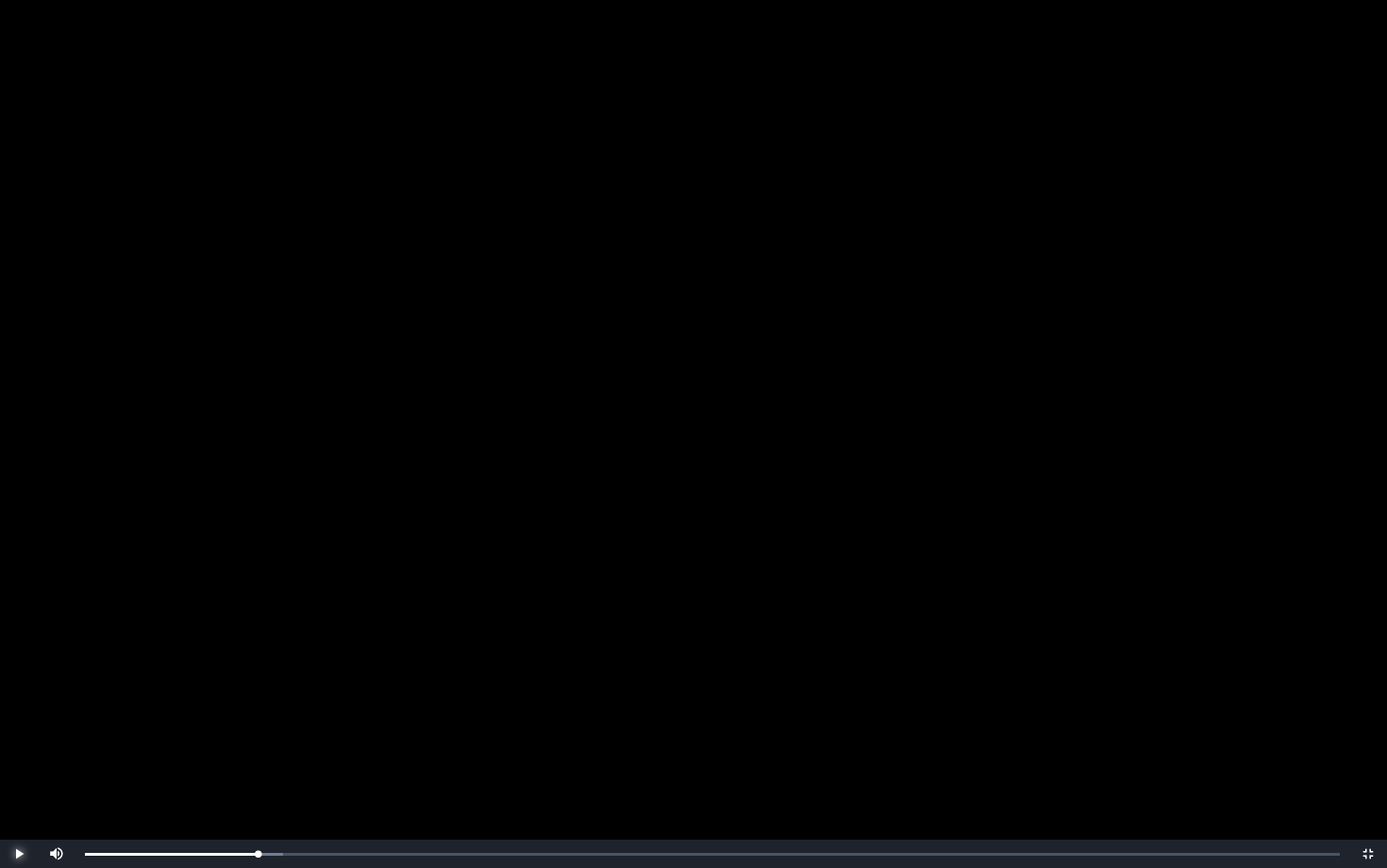 click at bounding box center [19, 854] 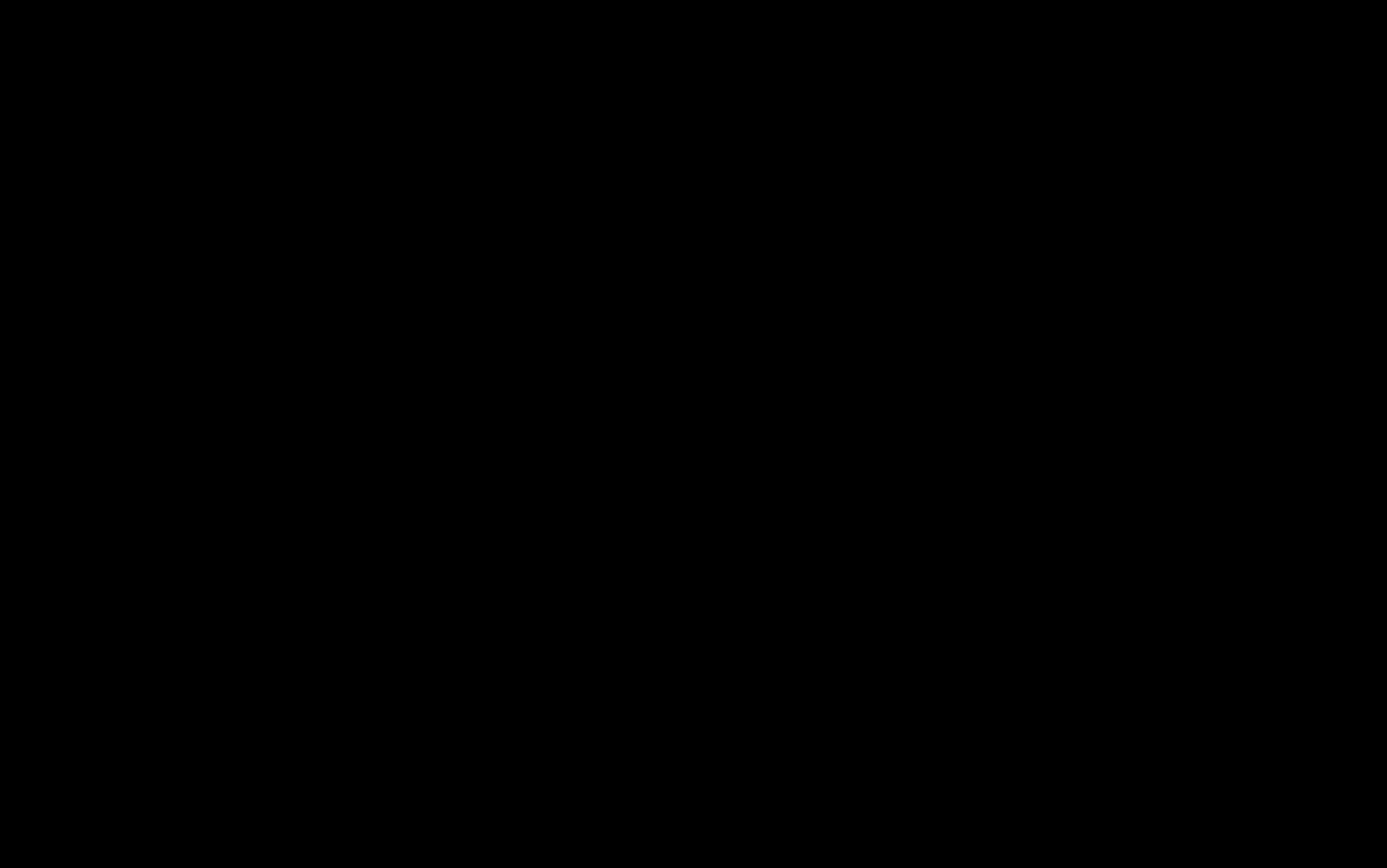 click at bounding box center [19, 854] 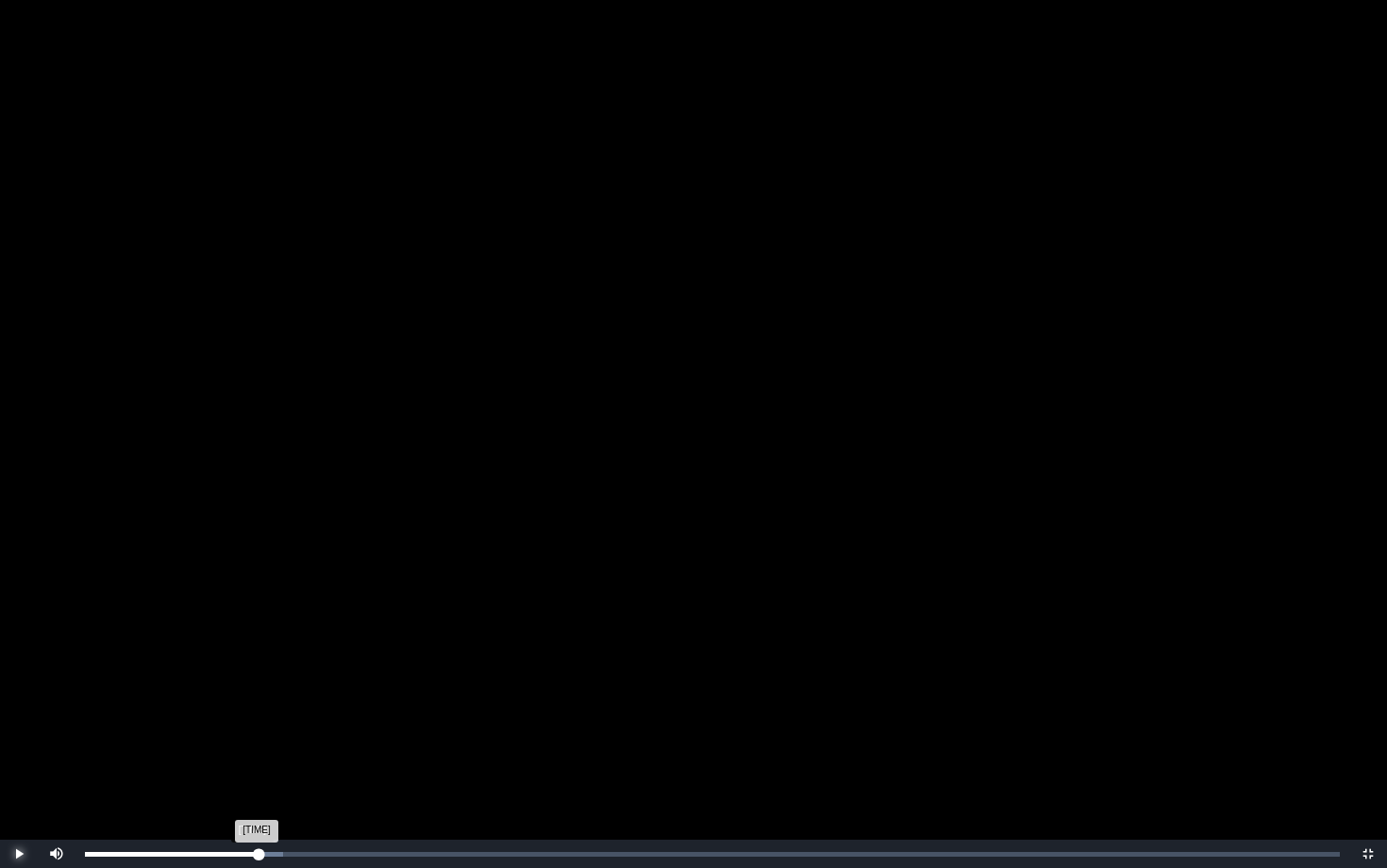 click on "[TIME] Progress : 0%" at bounding box center [172, 854] 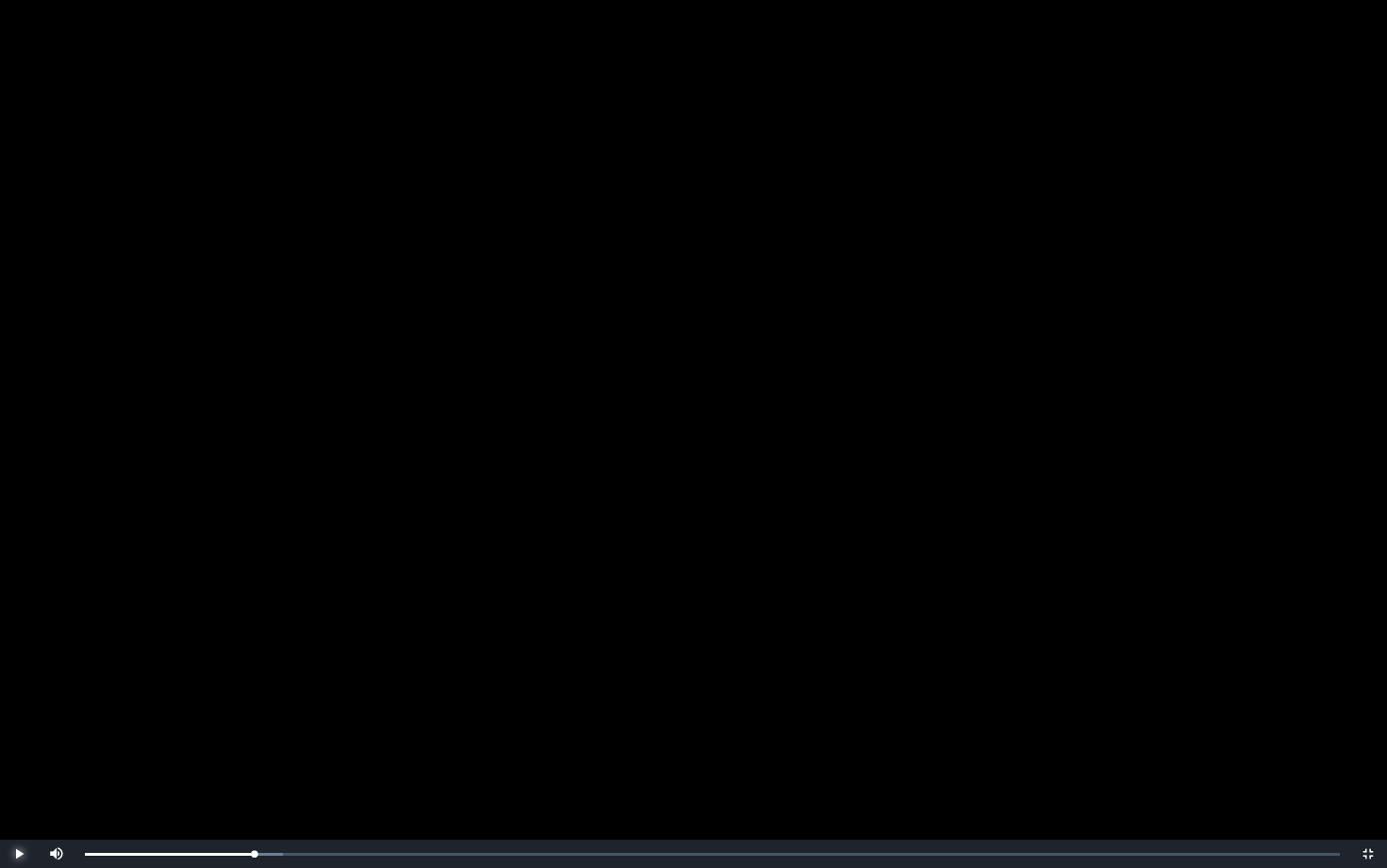 click at bounding box center [19, 854] 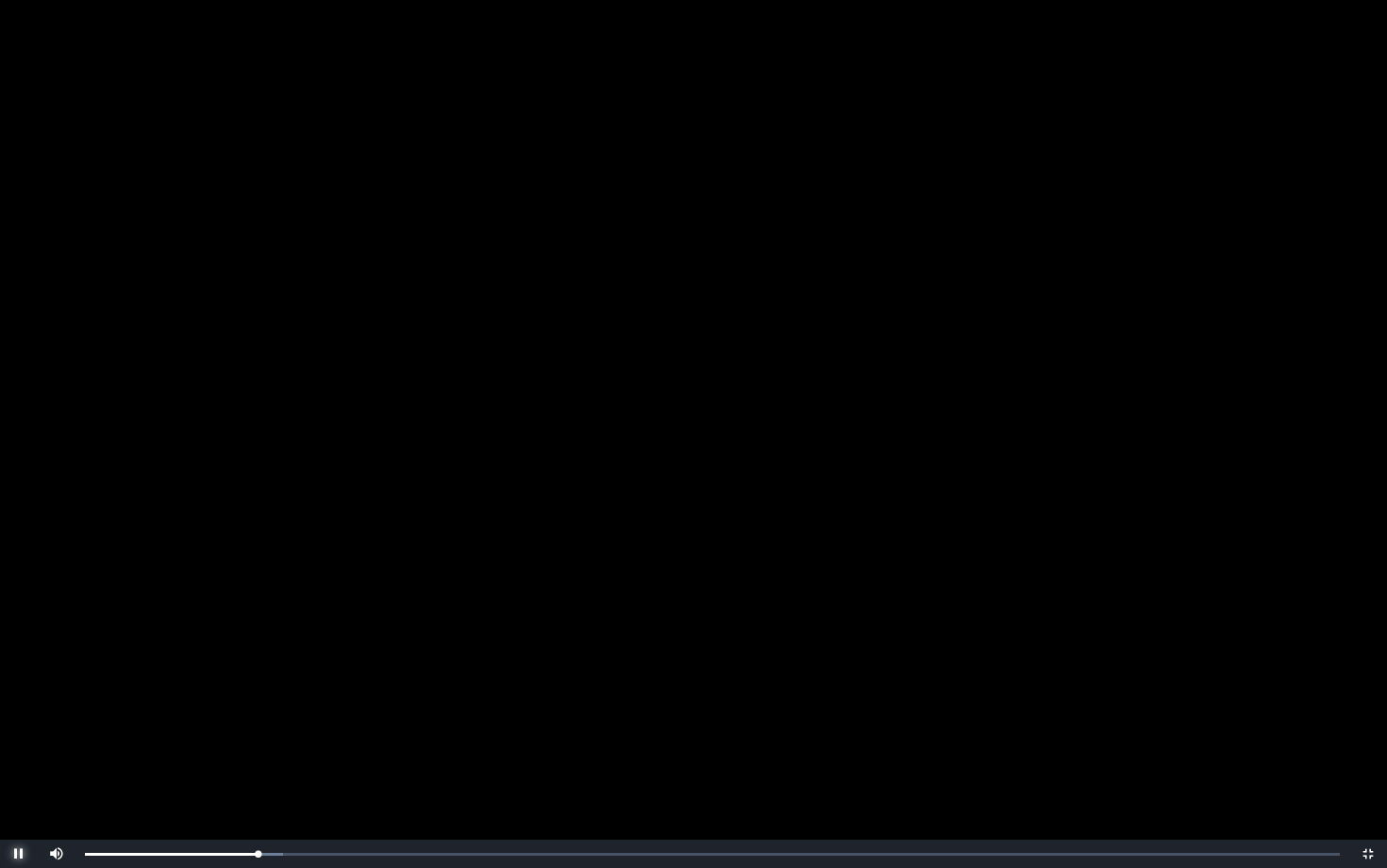 click at bounding box center (19, 854) 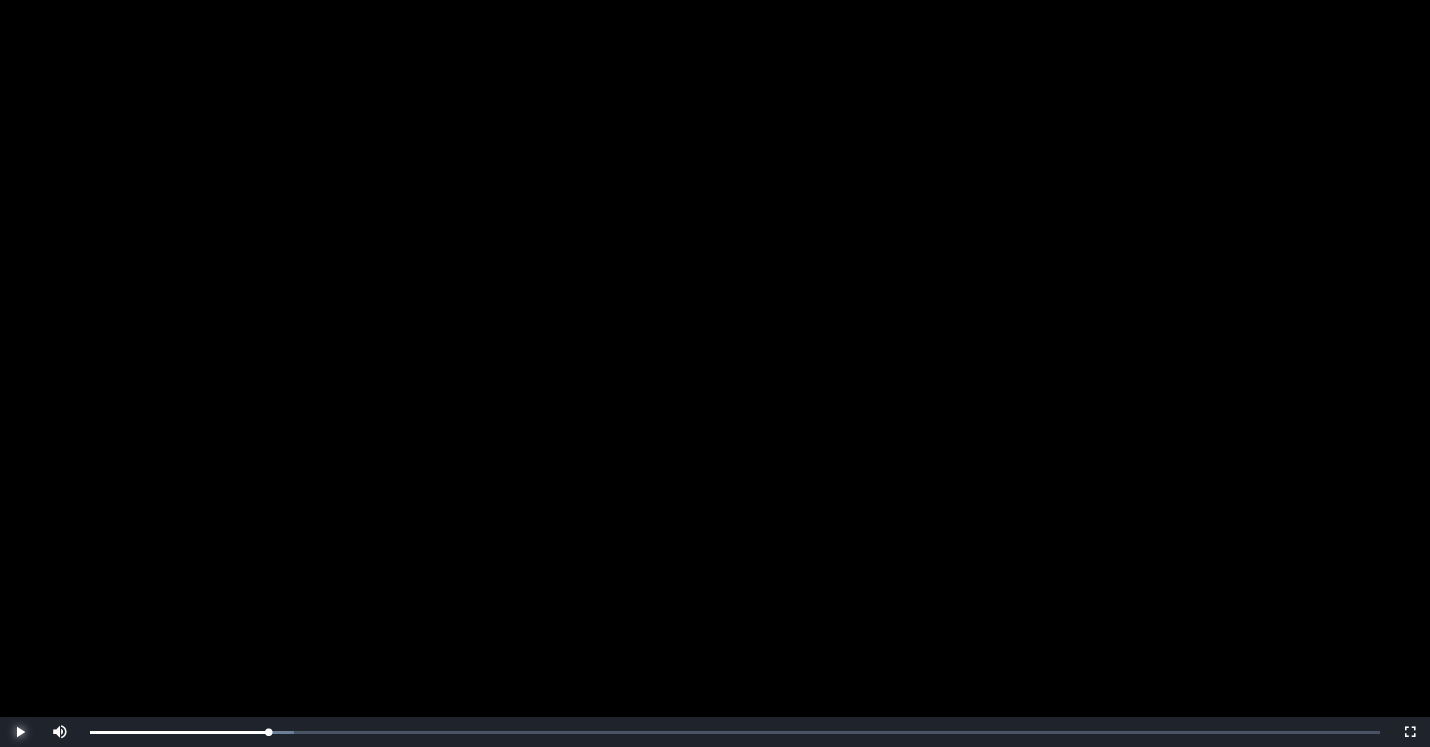 scroll, scrollTop: 304, scrollLeft: 0, axis: vertical 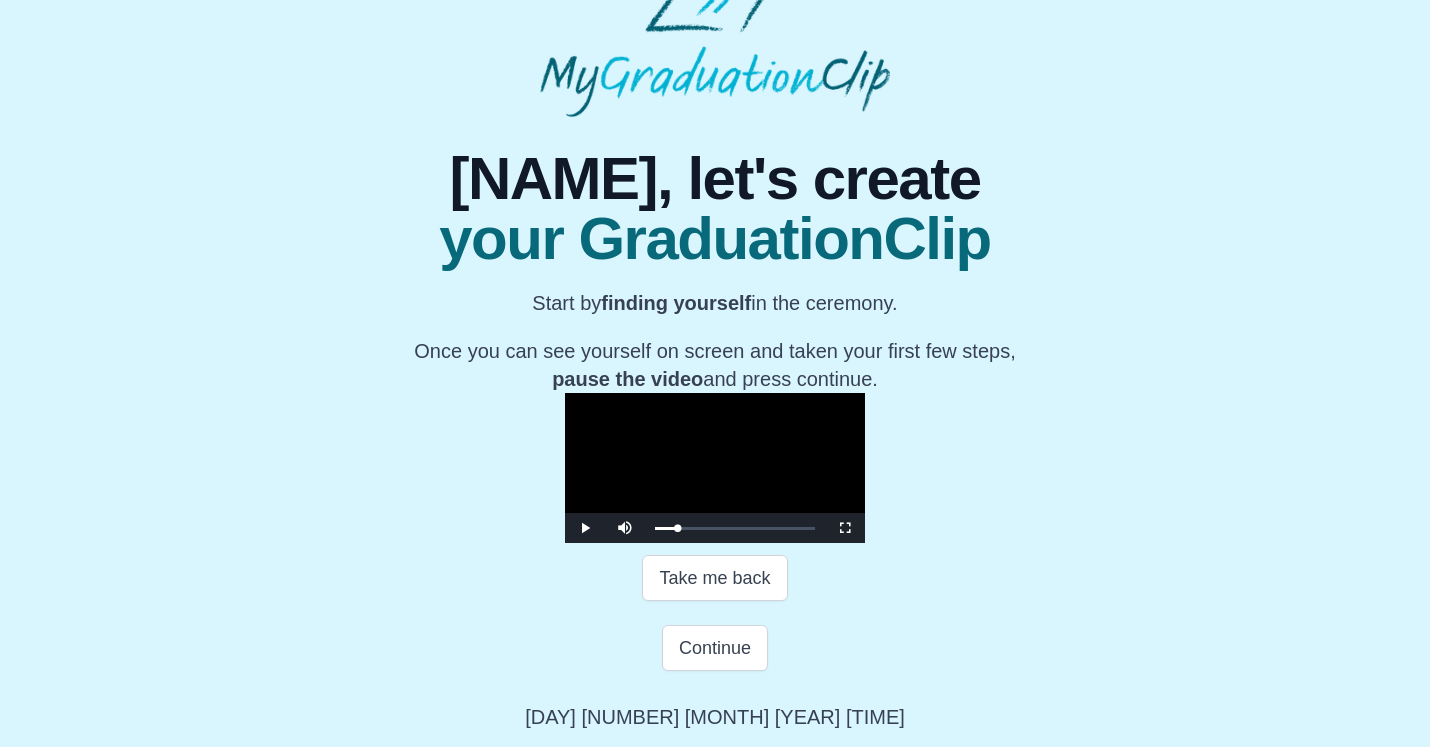 click on "Continue" at bounding box center (714, 578) 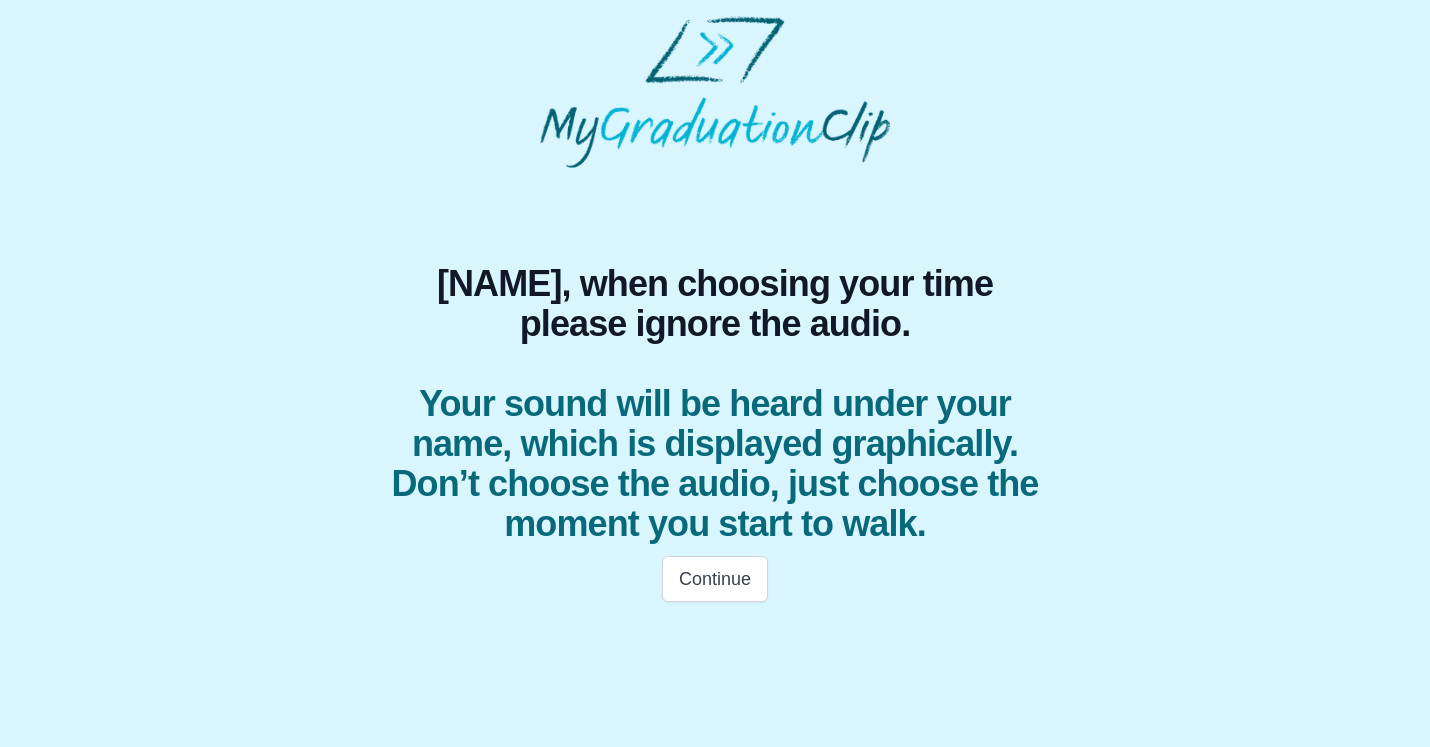 click on "Continue" at bounding box center (715, 579) 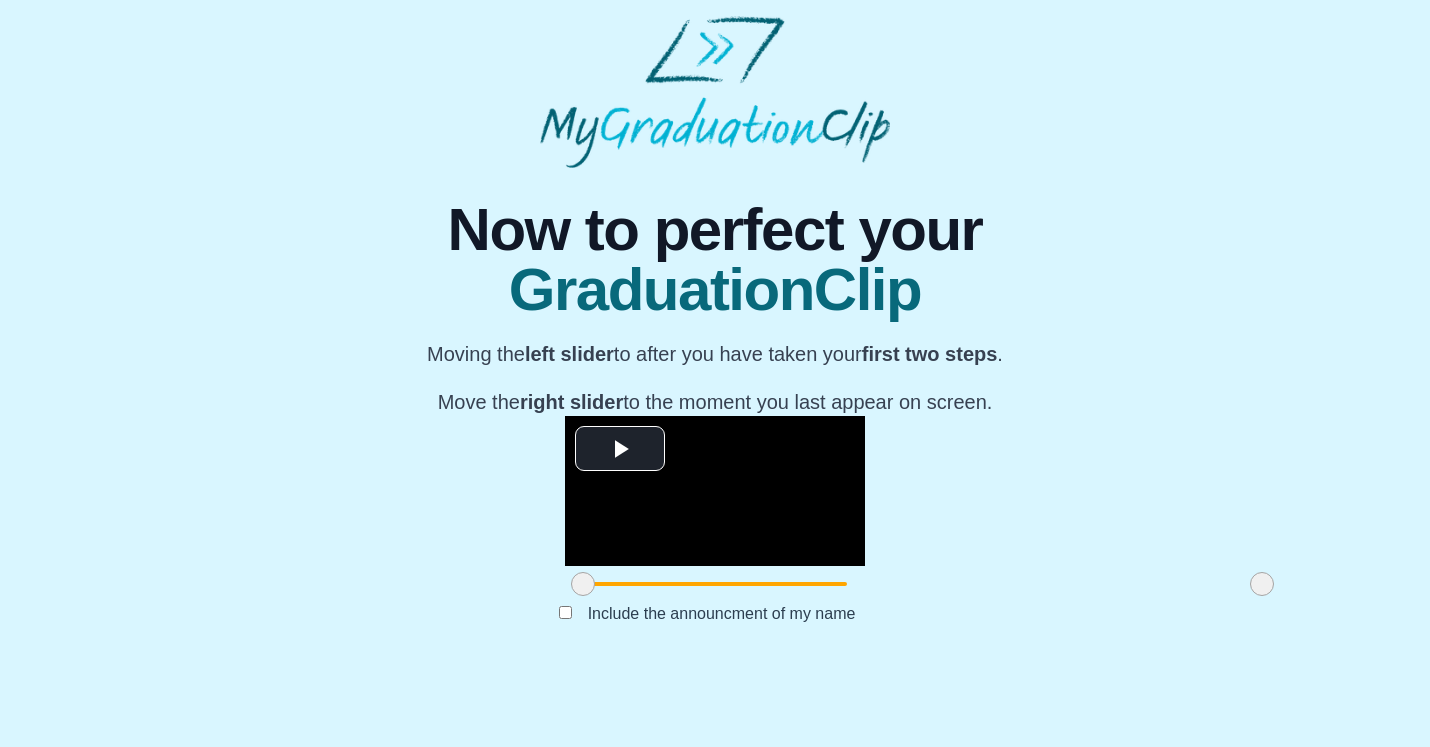 scroll, scrollTop: 186, scrollLeft: 0, axis: vertical 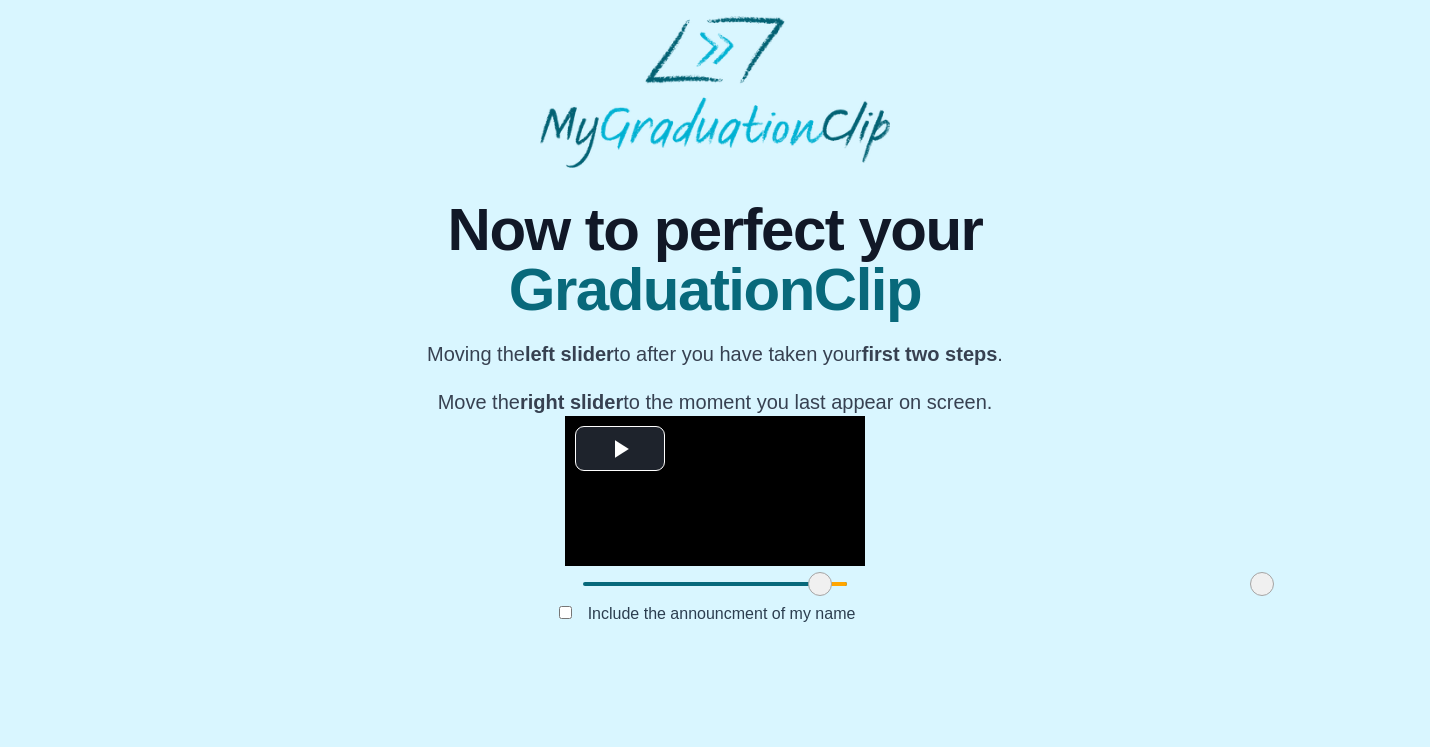 drag, startPoint x: 374, startPoint y: 649, endPoint x: 611, endPoint y: 715, distance: 246.0183 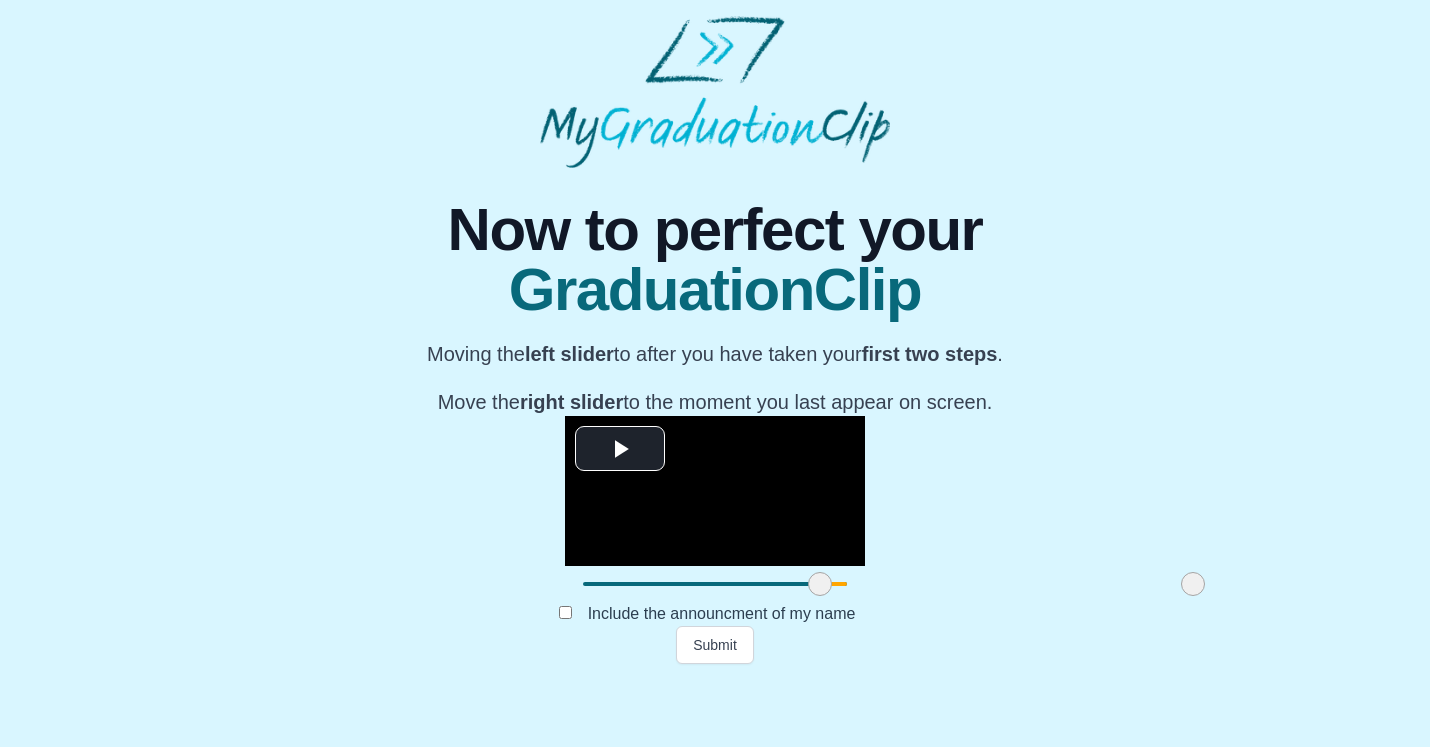 drag, startPoint x: 1056, startPoint y: 651, endPoint x: 987, endPoint y: 661, distance: 69.72087 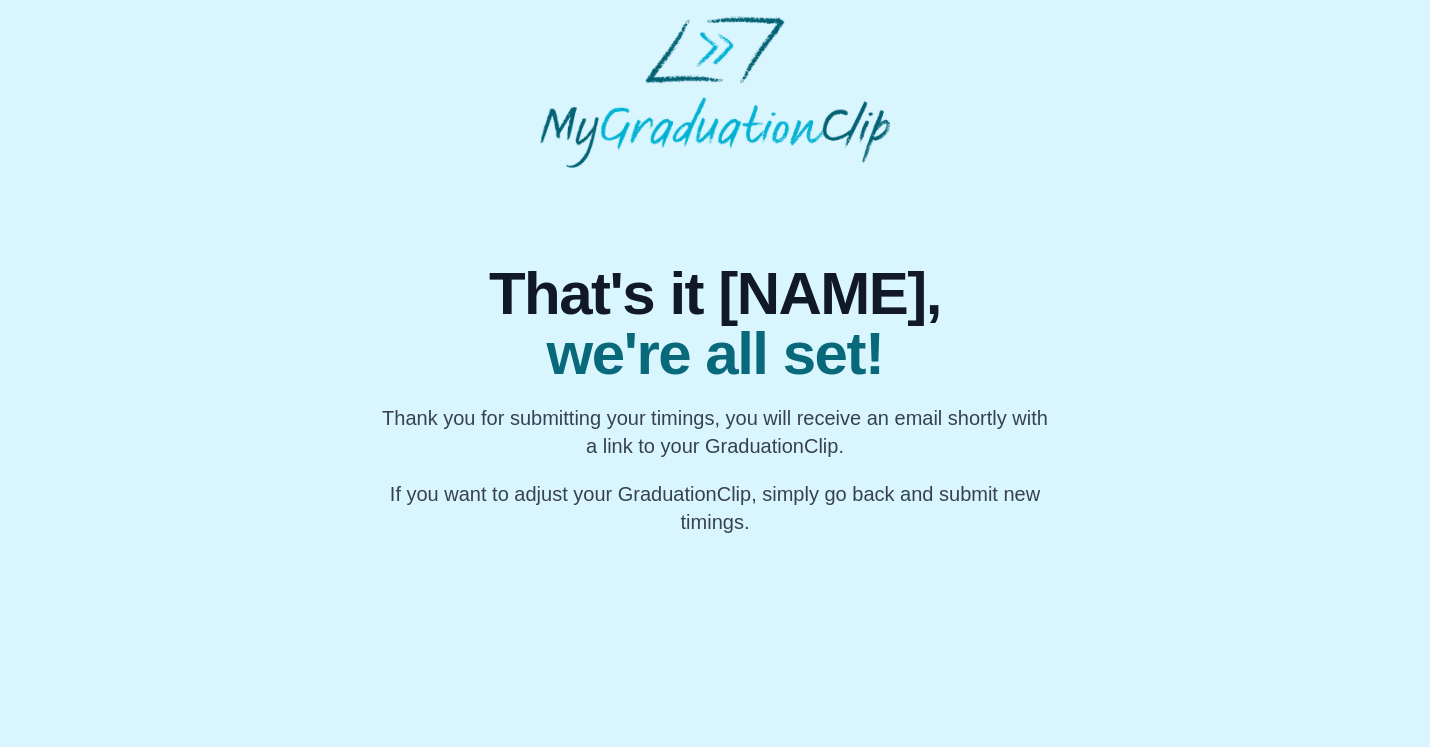scroll, scrollTop: 0, scrollLeft: 0, axis: both 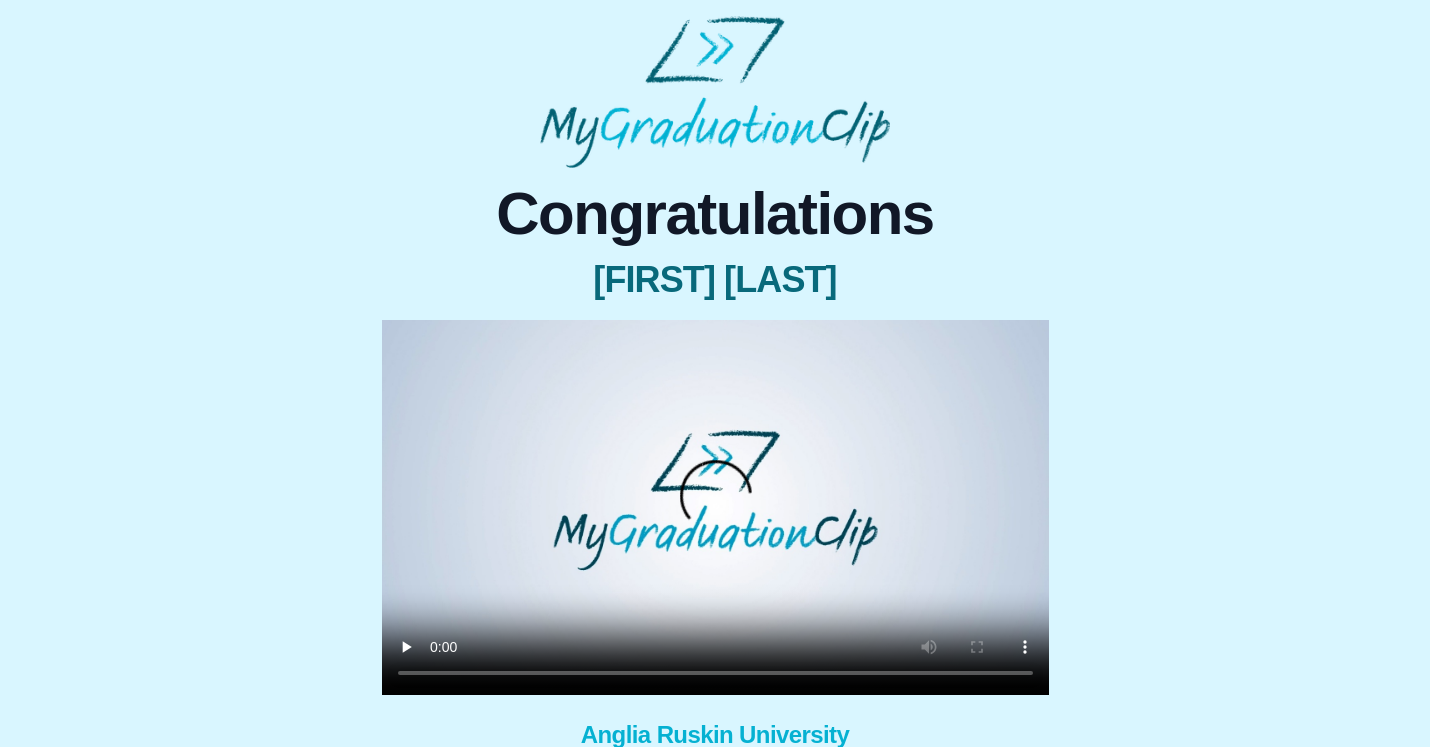 click on "Congratulations Marta Dobrowolski × Share your GraduationClip now! WhatsApp LinkedIn Facebook Twitter WeChat Share × Why not also get the Full Length Graduation film? Get the full ceremony film! Anglia Ruskin University WhatsApp LinkedIn Facebook Twitter WeChat Share  Download my GraduationClip   Refer a friend   Help me - FAQs!" at bounding box center (715, 458) 